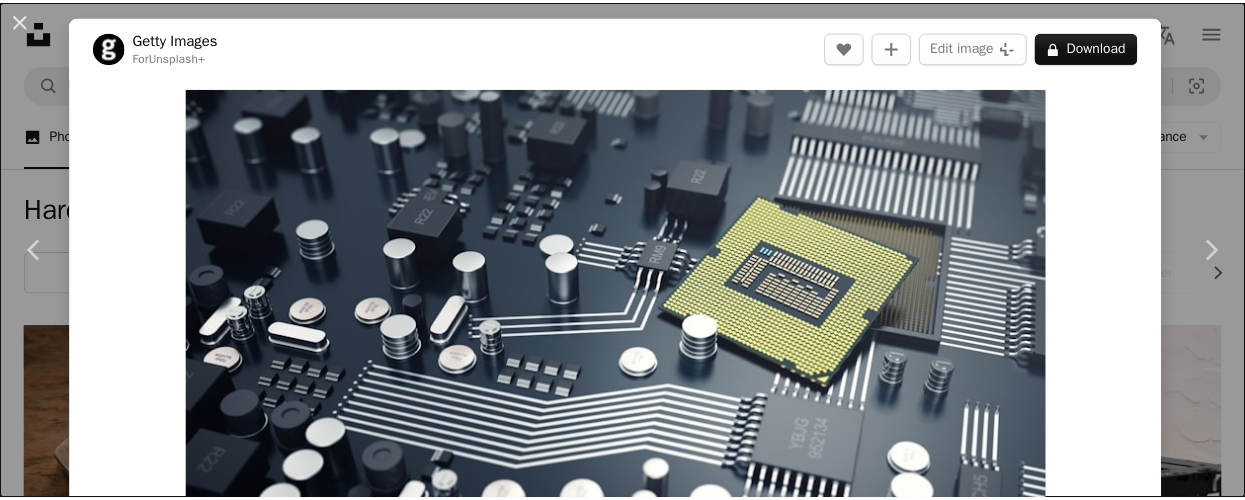 scroll, scrollTop: 0, scrollLeft: 0, axis: both 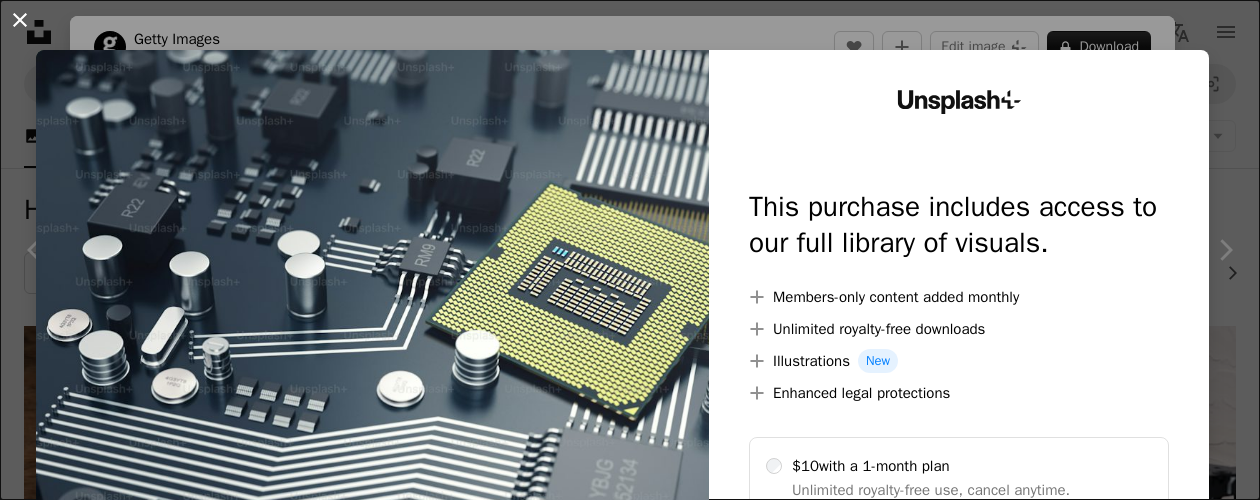 click on "An X shape" at bounding box center (20, 20) 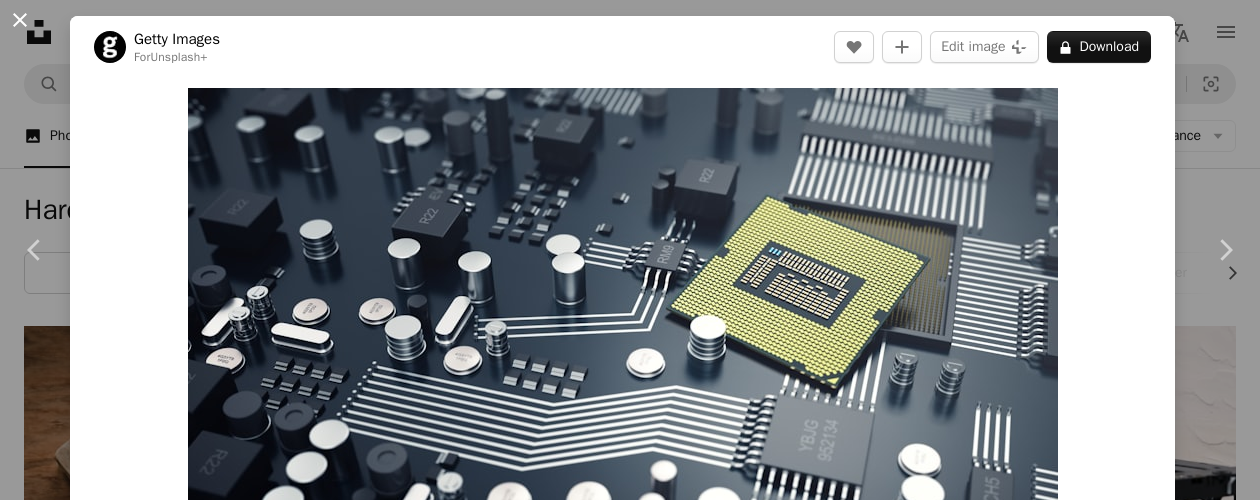 click on "An X shape" at bounding box center (20, 20) 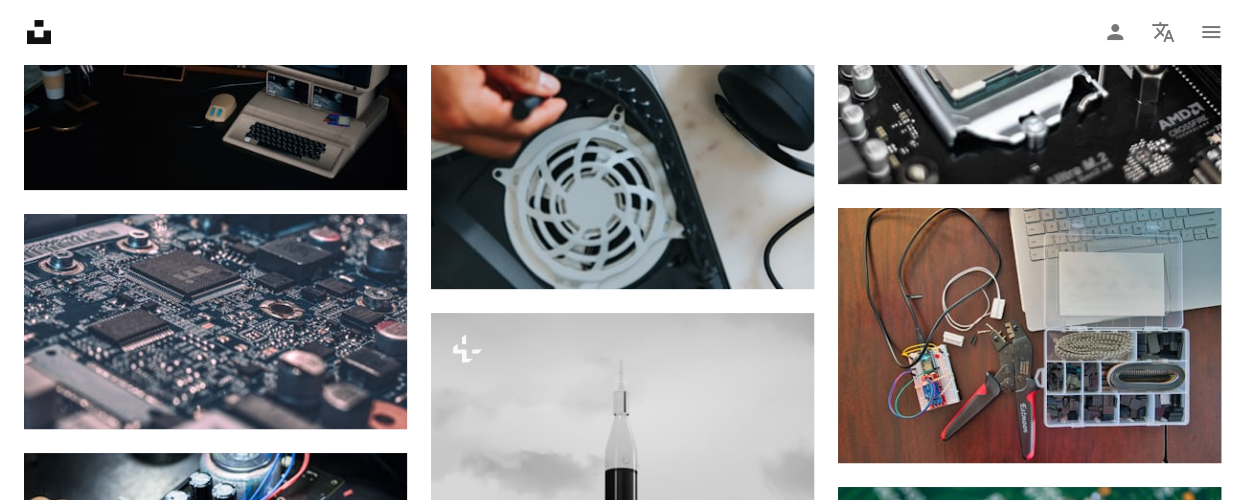 scroll, scrollTop: 3934, scrollLeft: 0, axis: vertical 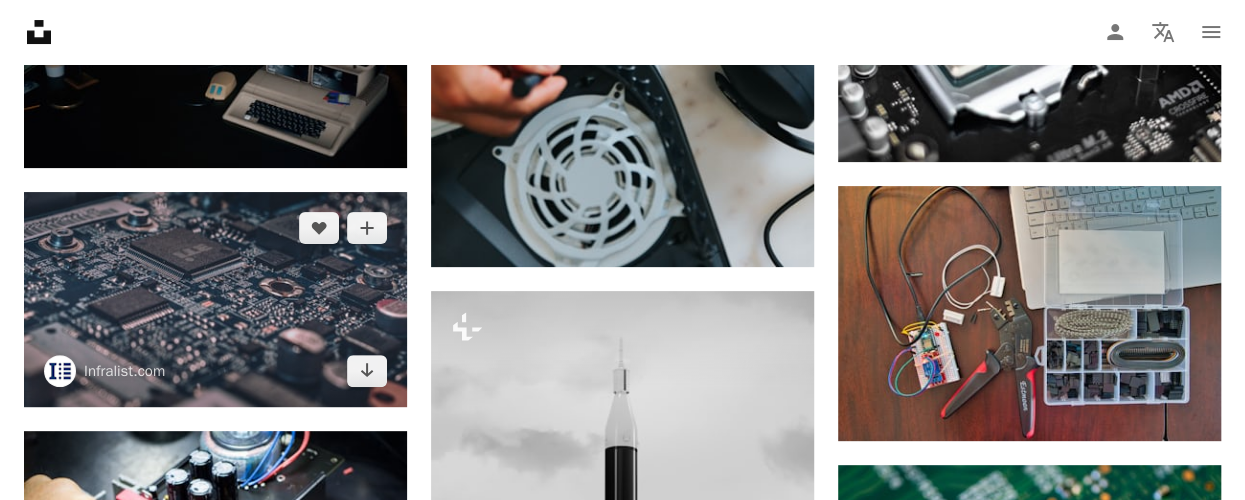 click at bounding box center (215, 299) 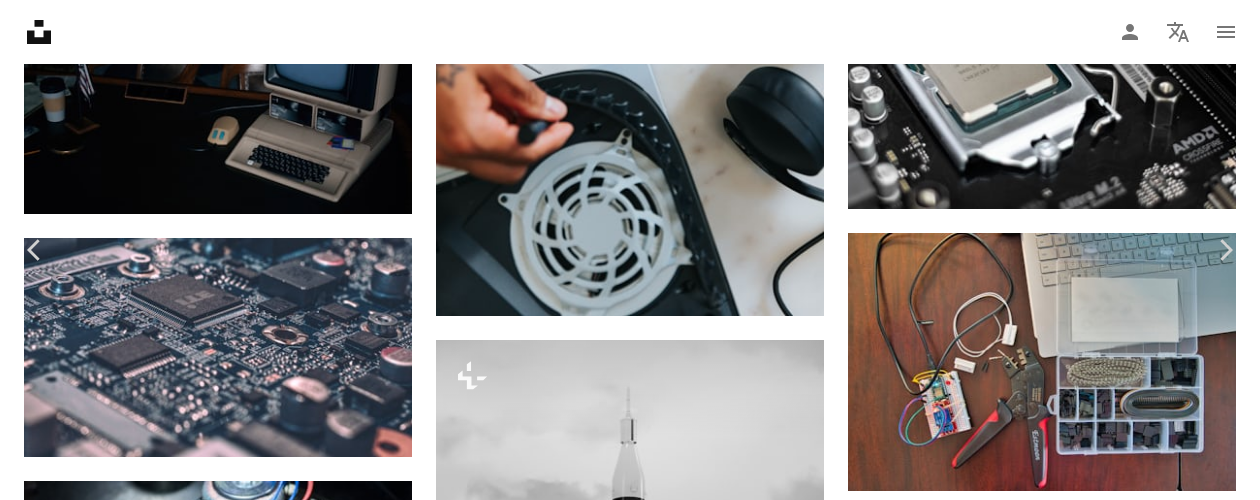 click on "Download free" at bounding box center [1061, 4069] 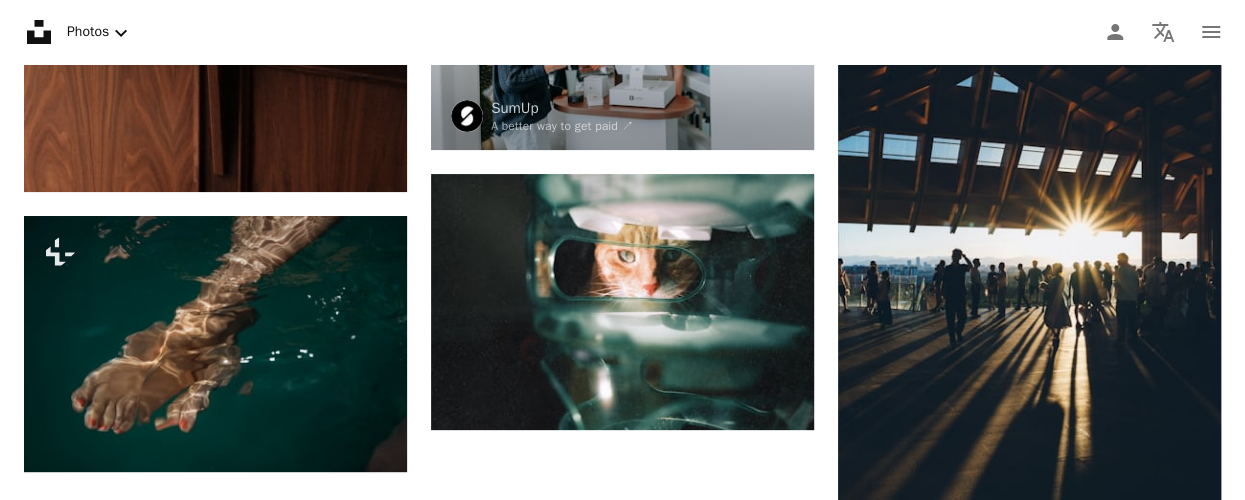 scroll, scrollTop: 0, scrollLeft: 0, axis: both 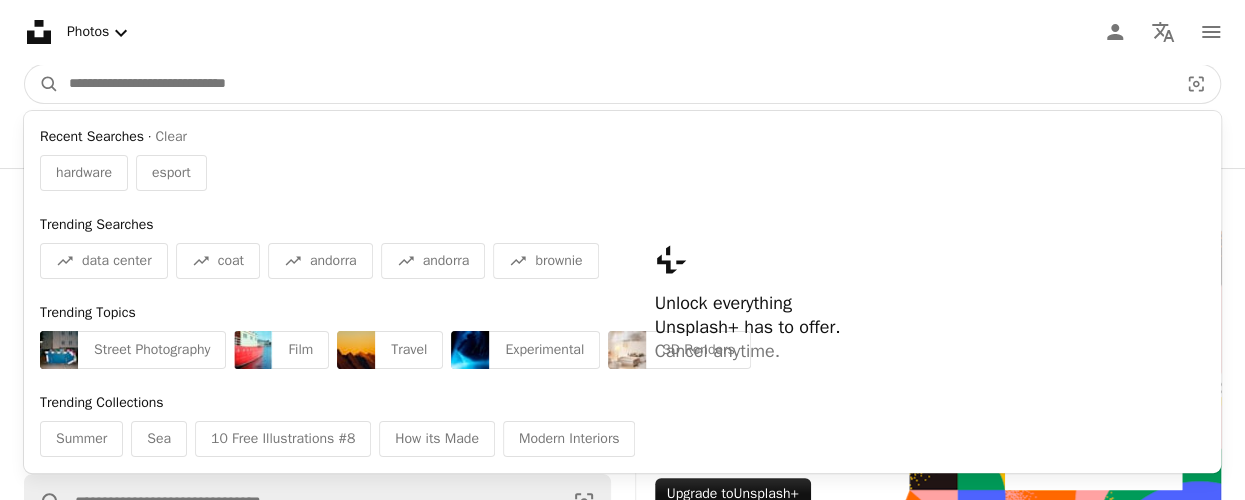 click at bounding box center (615, 84) 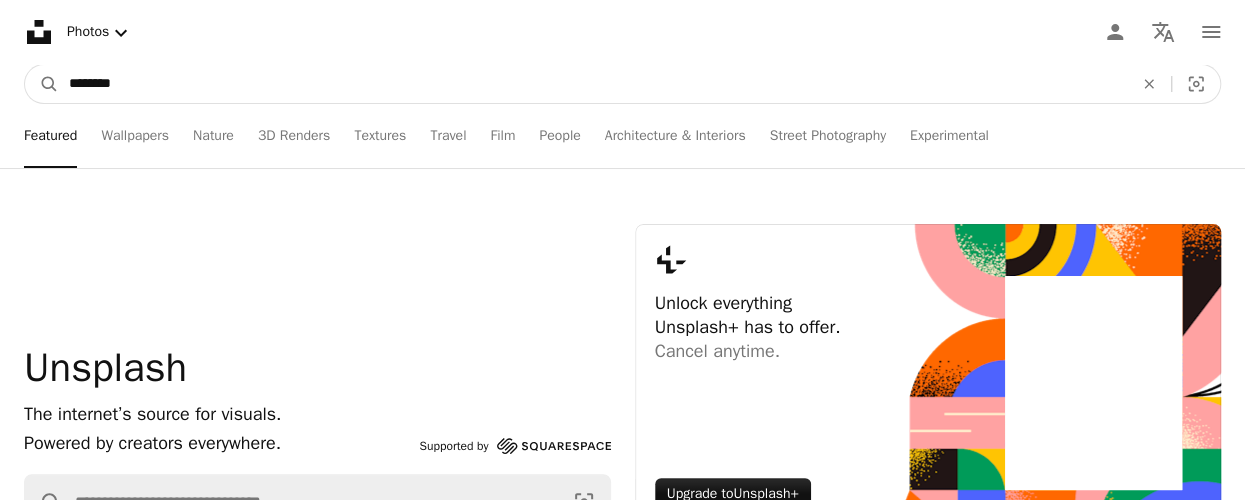 type on "********" 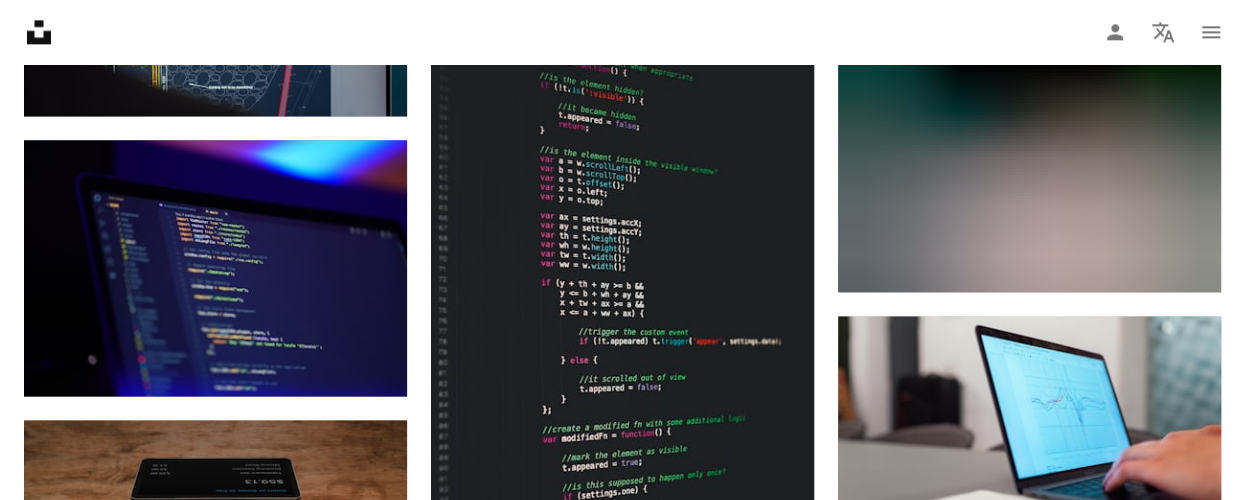 scroll, scrollTop: 1393, scrollLeft: 0, axis: vertical 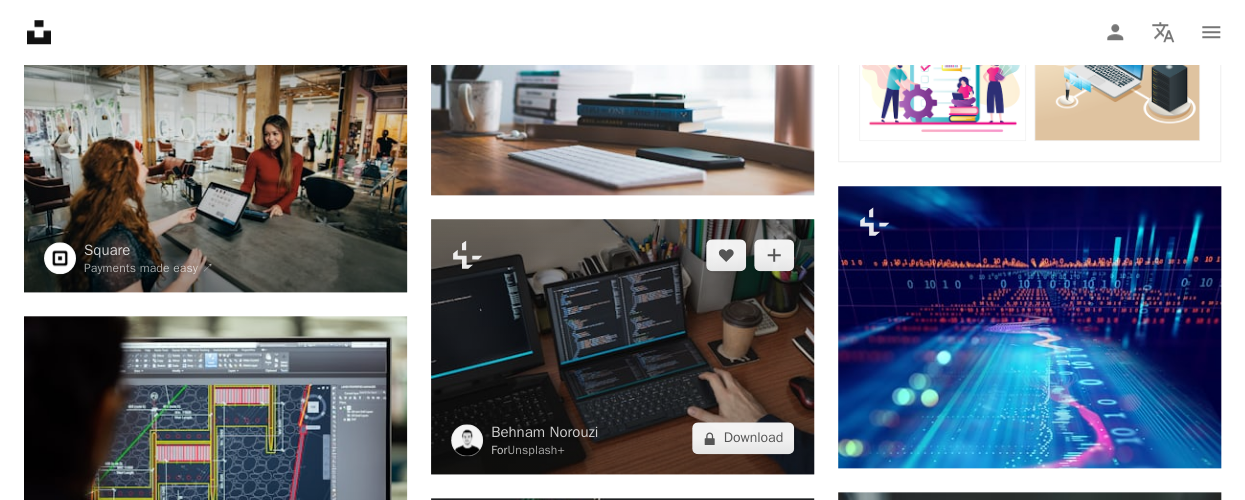click at bounding box center (622, 347) 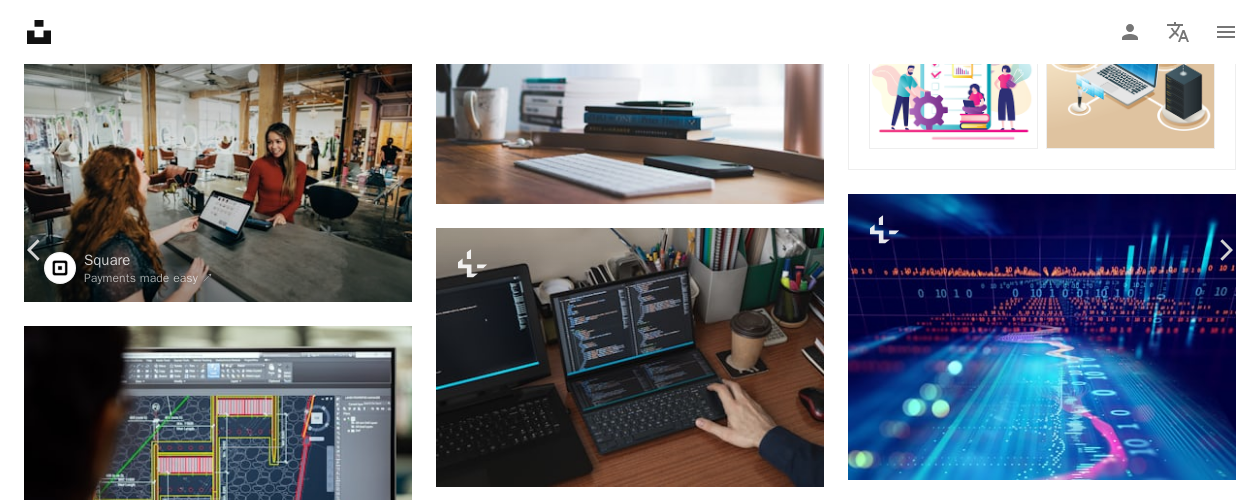 click on "An X shape" at bounding box center [20, 20] 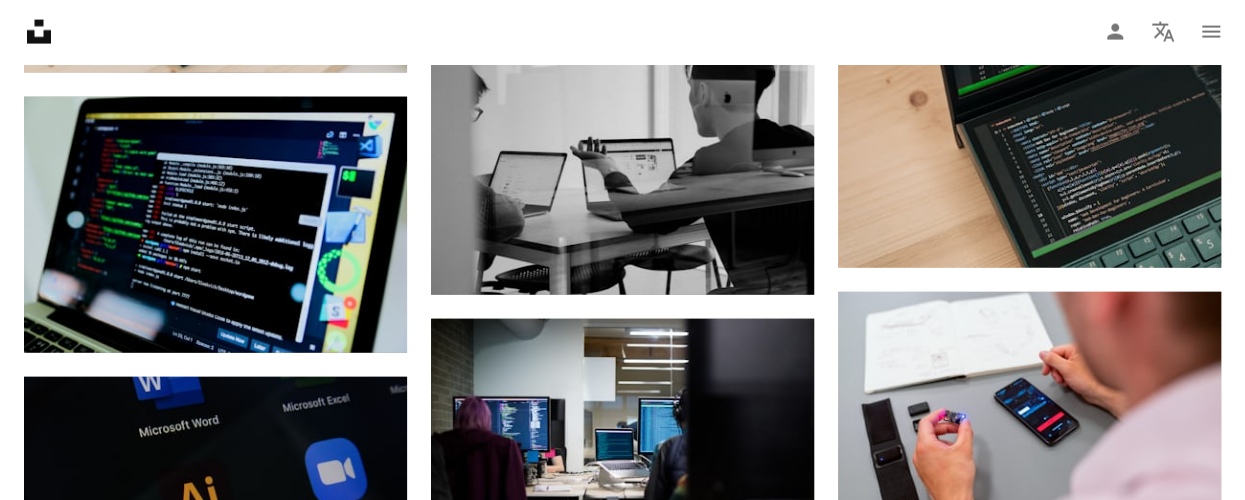 scroll, scrollTop: 2175, scrollLeft: 0, axis: vertical 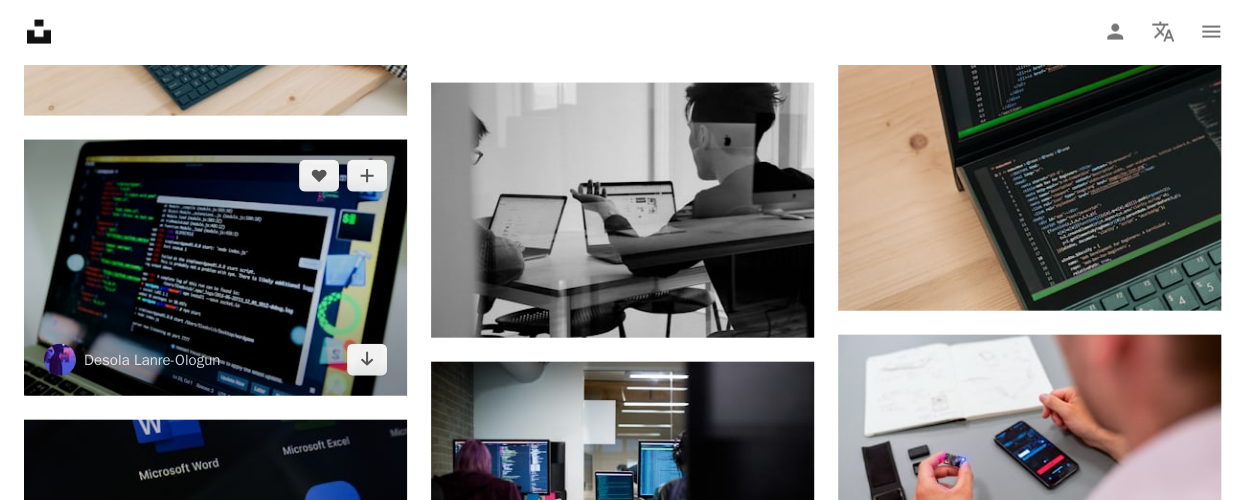 click at bounding box center [215, 268] 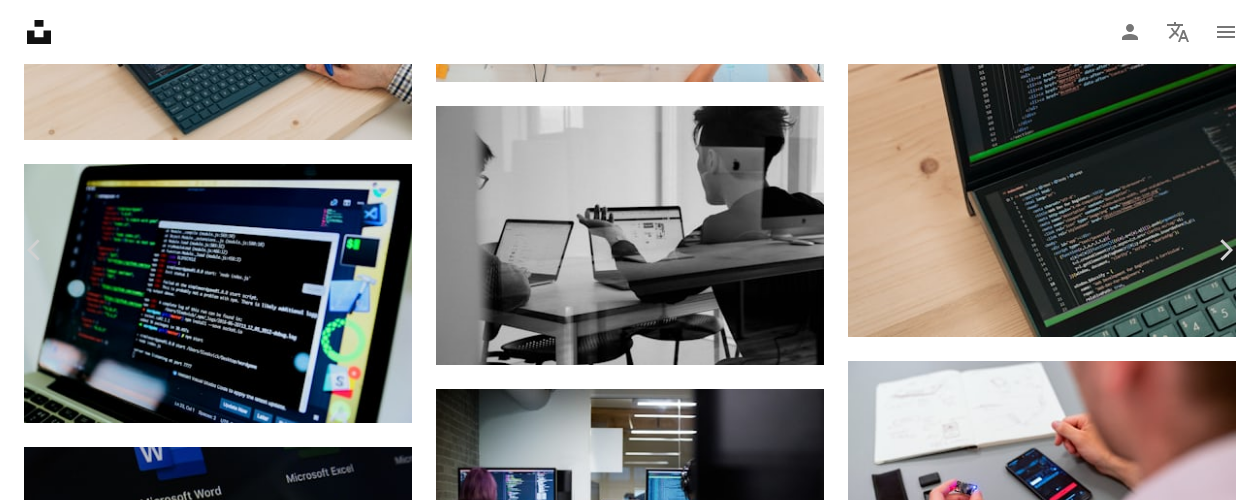 click on "Download free" at bounding box center [1061, 5438] 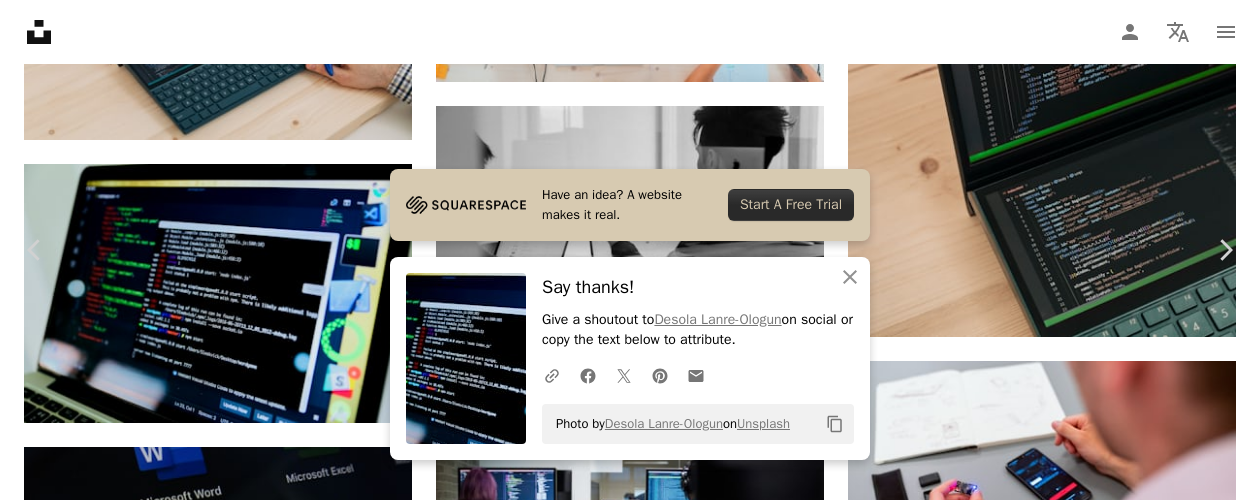 click on "An X shape" at bounding box center (20, 20) 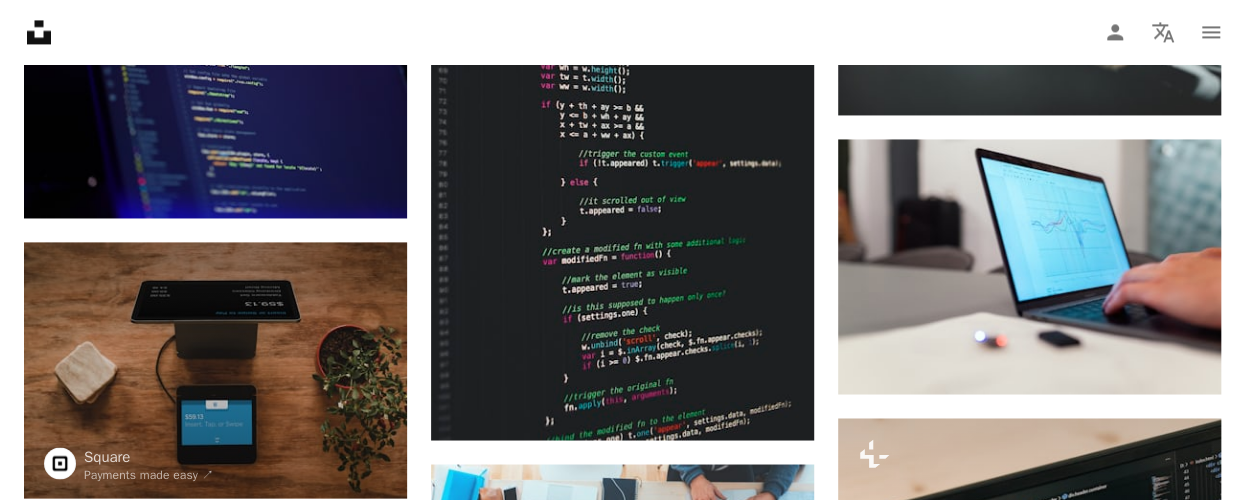 scroll, scrollTop: 149, scrollLeft: 0, axis: vertical 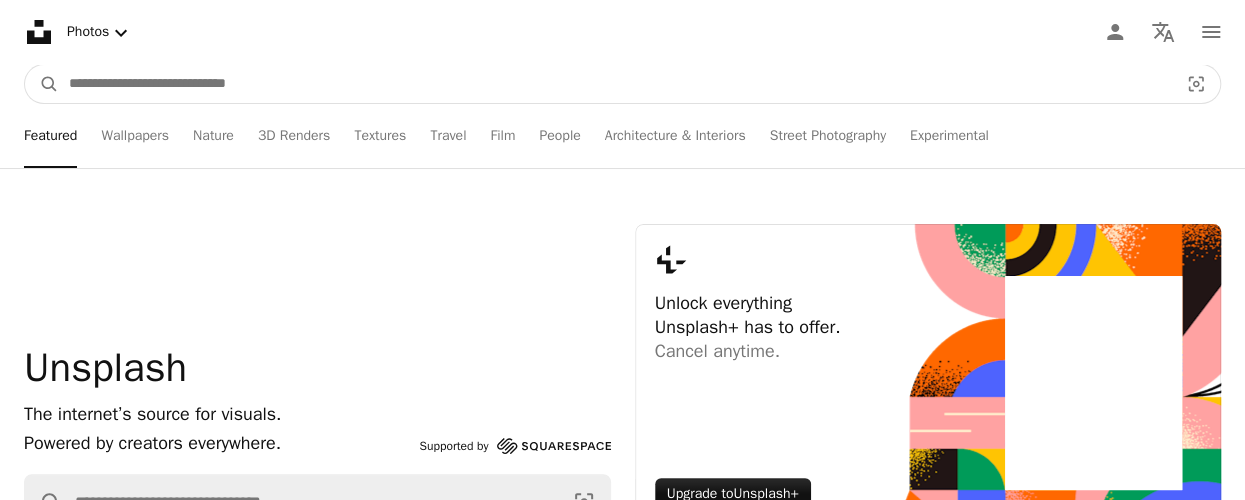 click at bounding box center [615, 84] 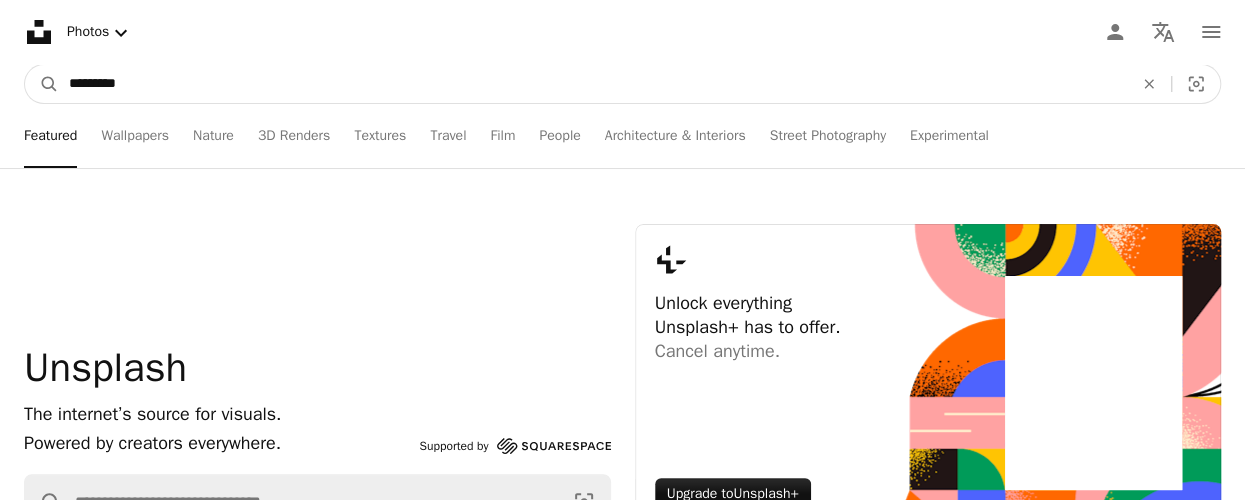 type on "*********" 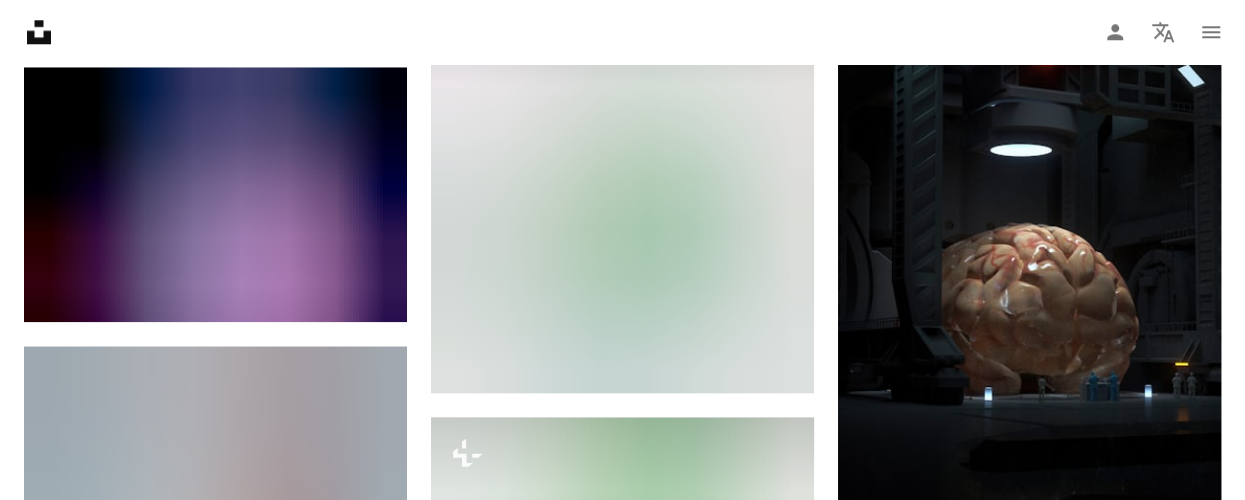 scroll, scrollTop: 997, scrollLeft: 0, axis: vertical 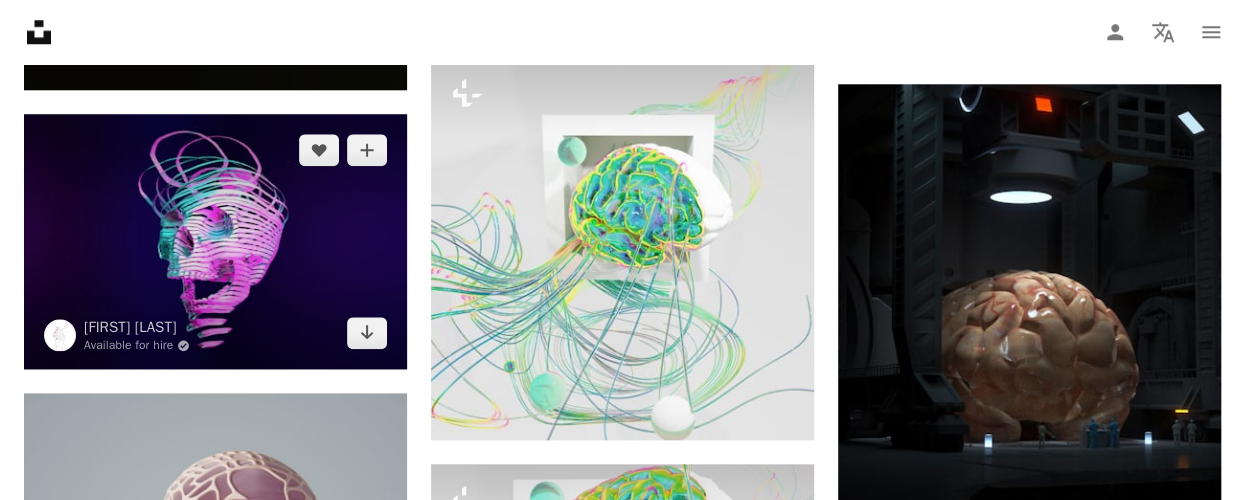 click at bounding box center [215, 242] 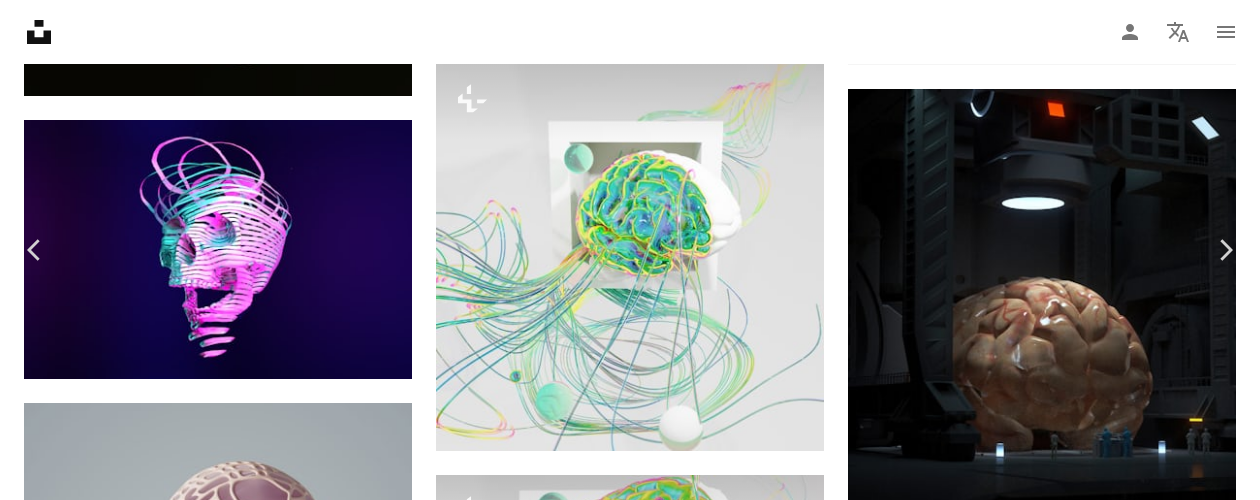click on "Download free" at bounding box center [1061, 3831] 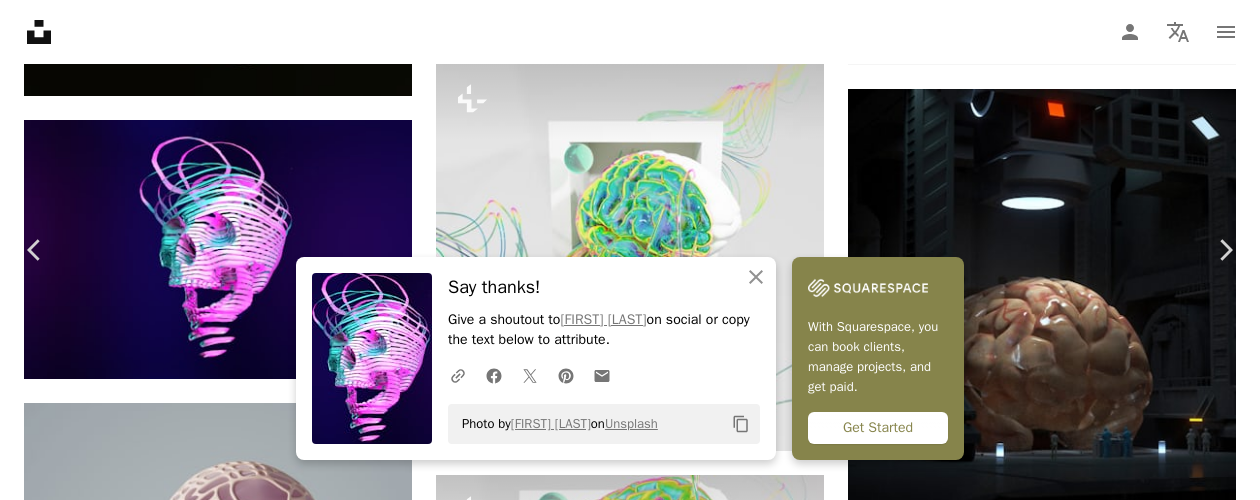 click on "An X shape" at bounding box center (20, 20) 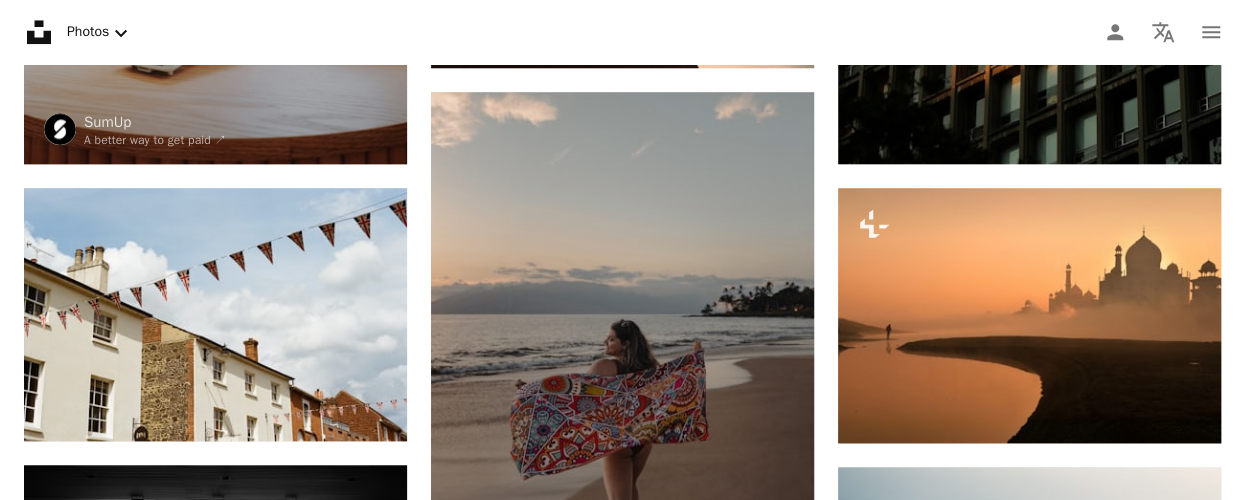 scroll, scrollTop: 0, scrollLeft: 0, axis: both 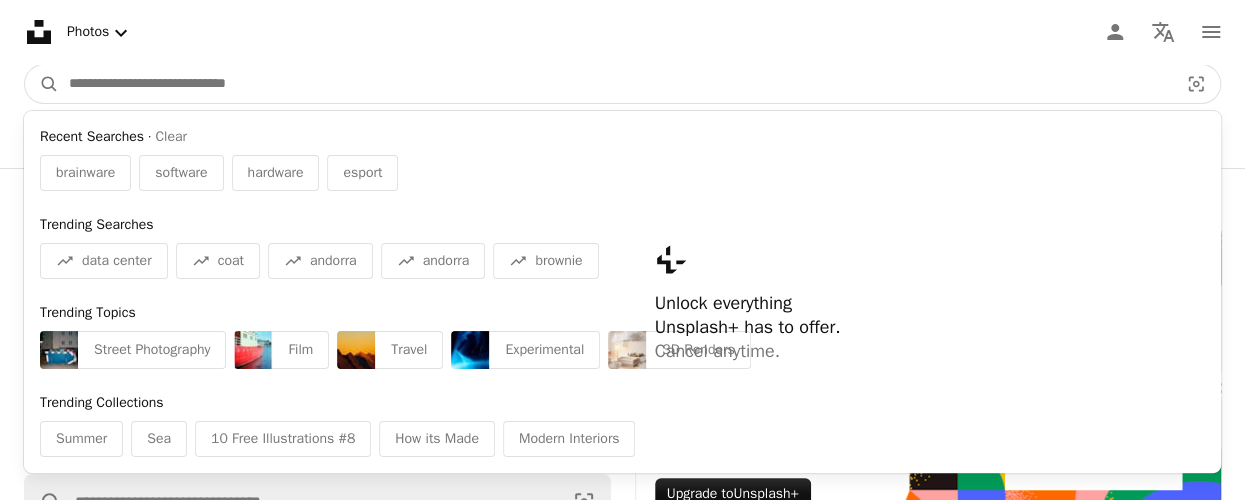 click at bounding box center [615, 84] 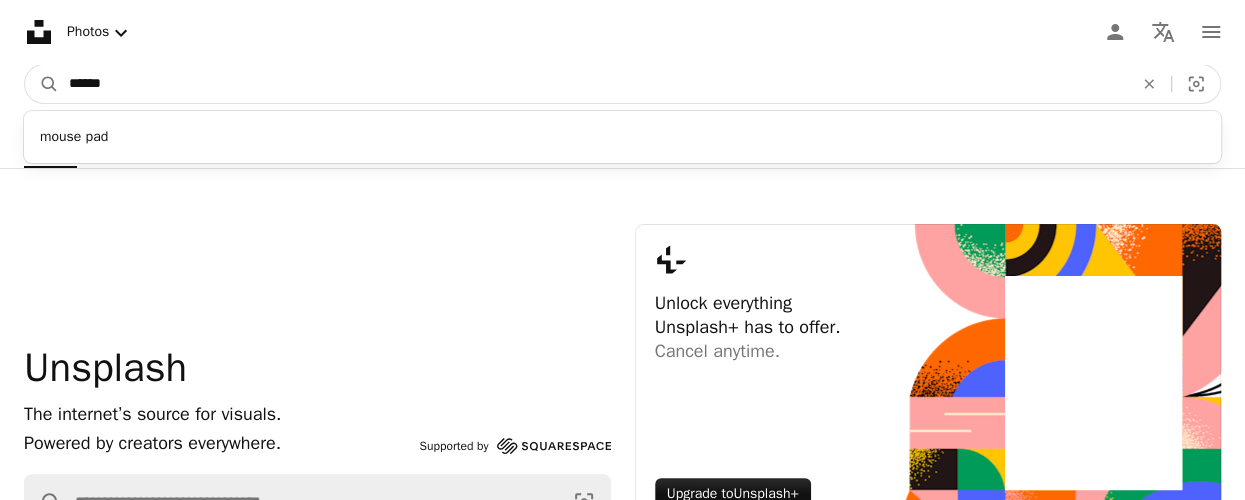 type on "*****" 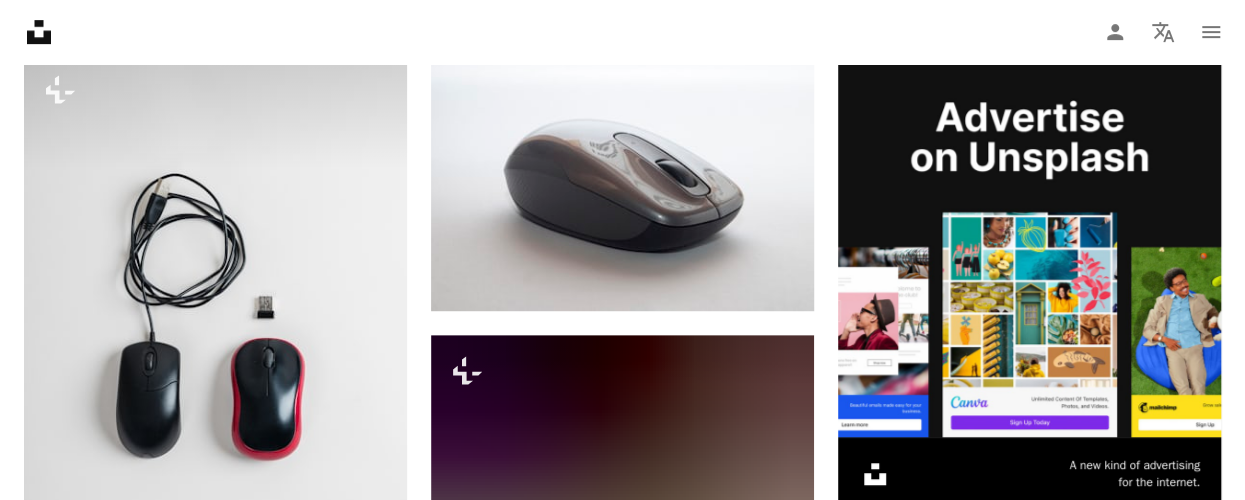 scroll, scrollTop: 465, scrollLeft: 0, axis: vertical 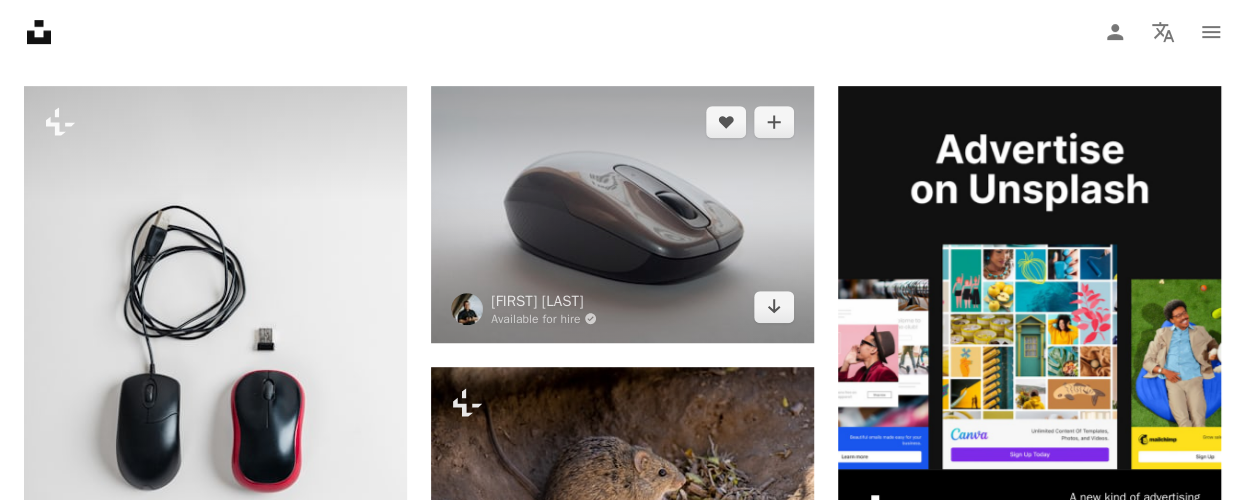 click at bounding box center [622, 214] 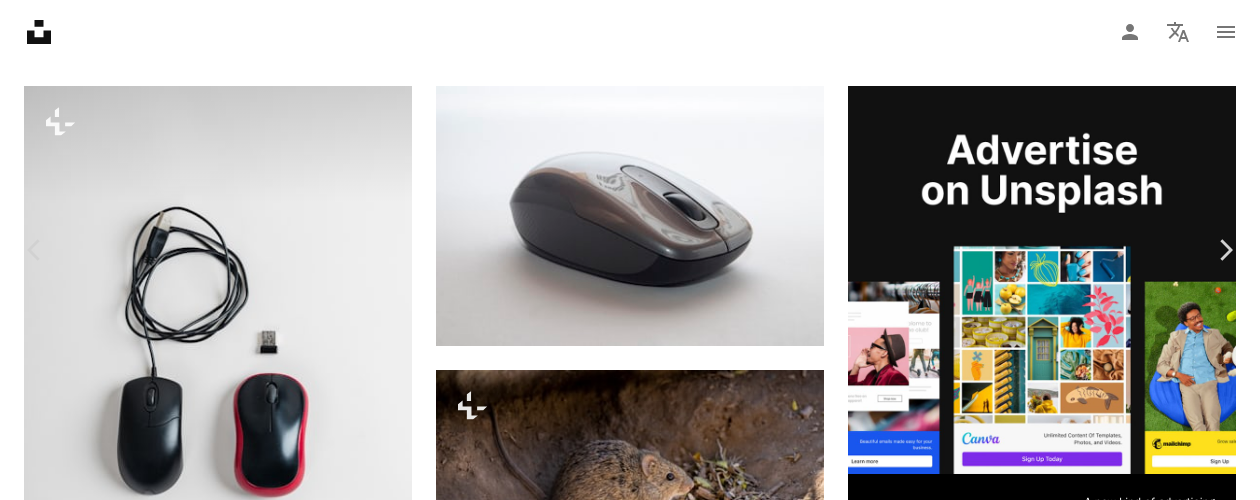 click on "Download free" at bounding box center [1061, 4154] 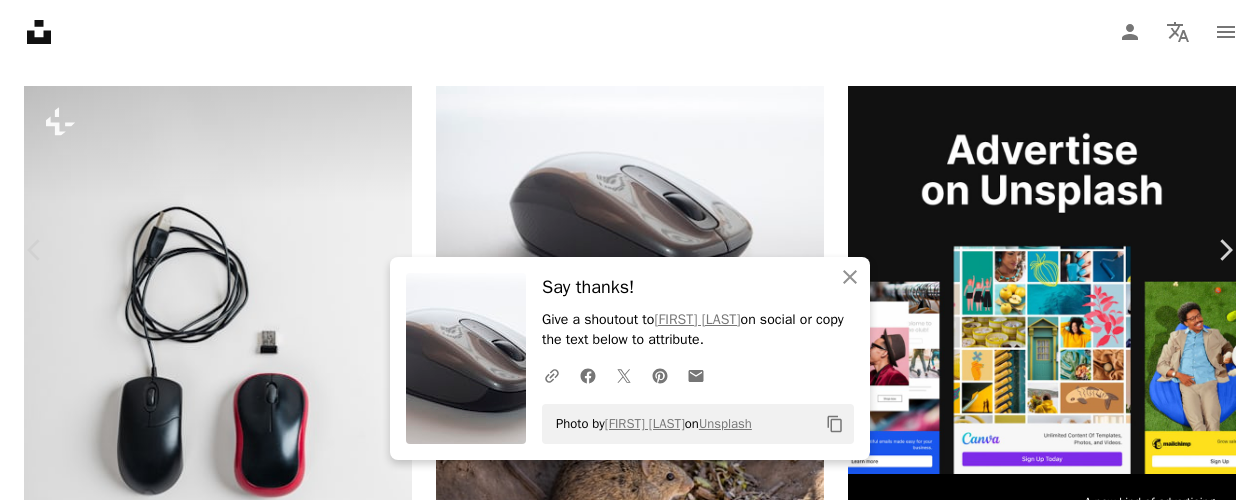 click on "An X shape" at bounding box center (20, 20) 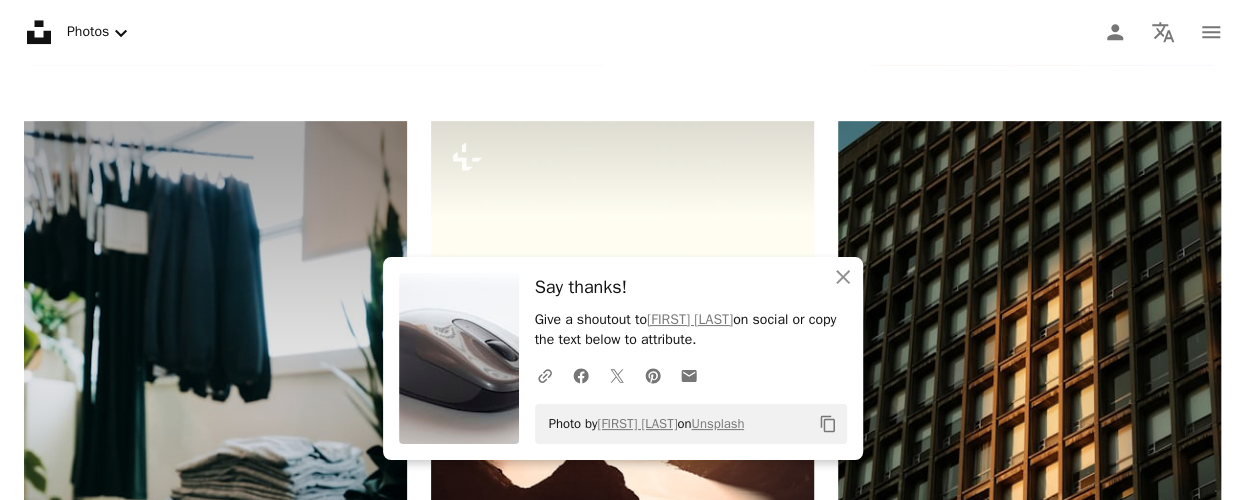 scroll, scrollTop: 0, scrollLeft: 0, axis: both 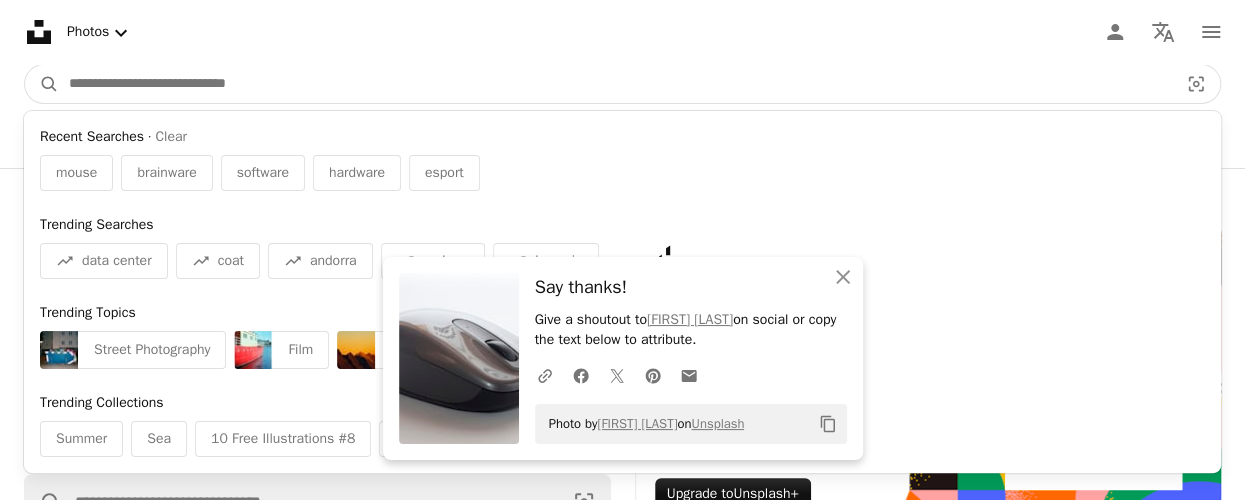 click at bounding box center (615, 84) 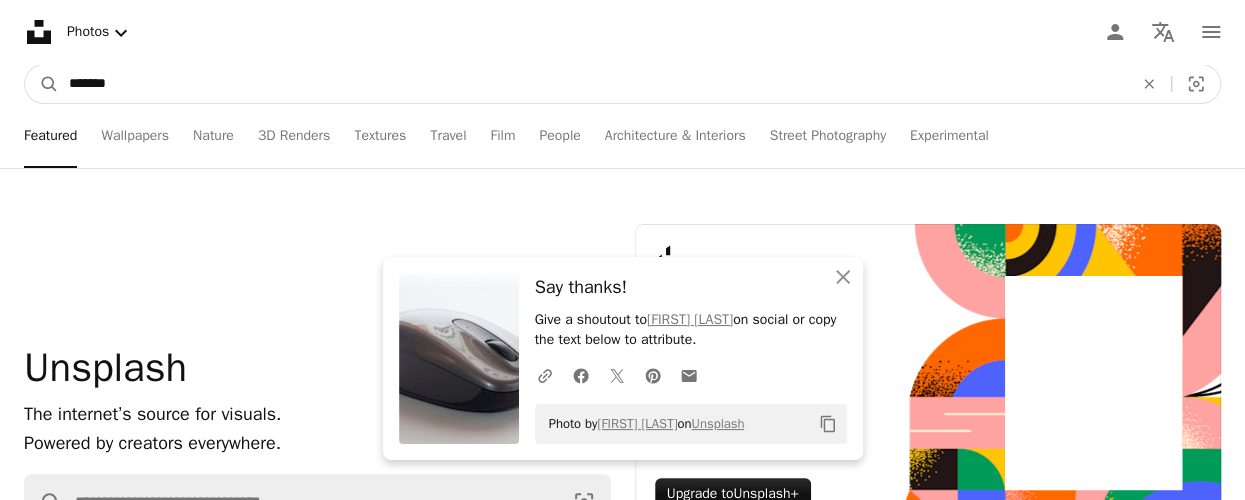 type on "*******" 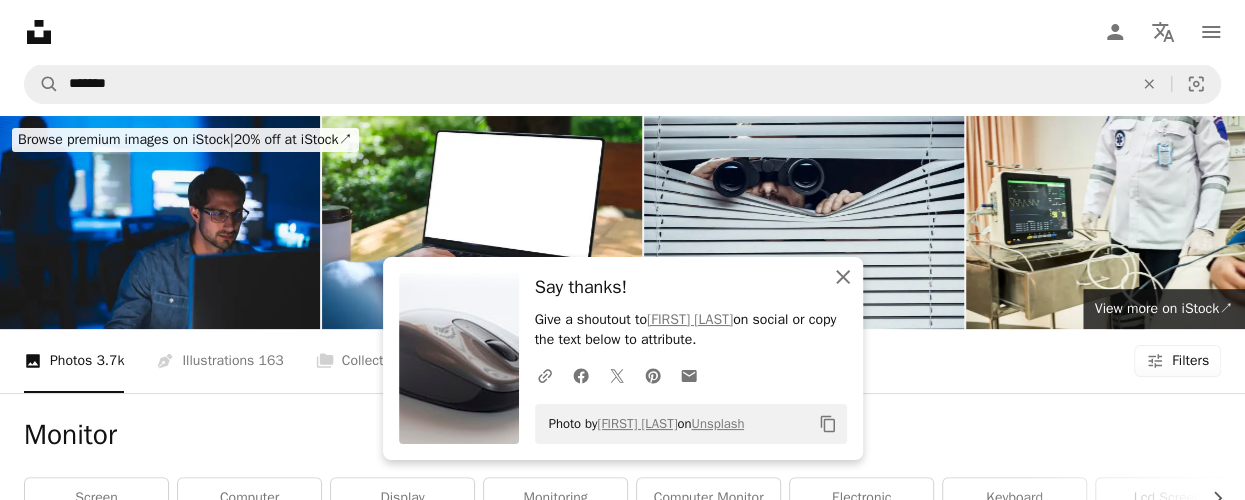 click on "An X shape" 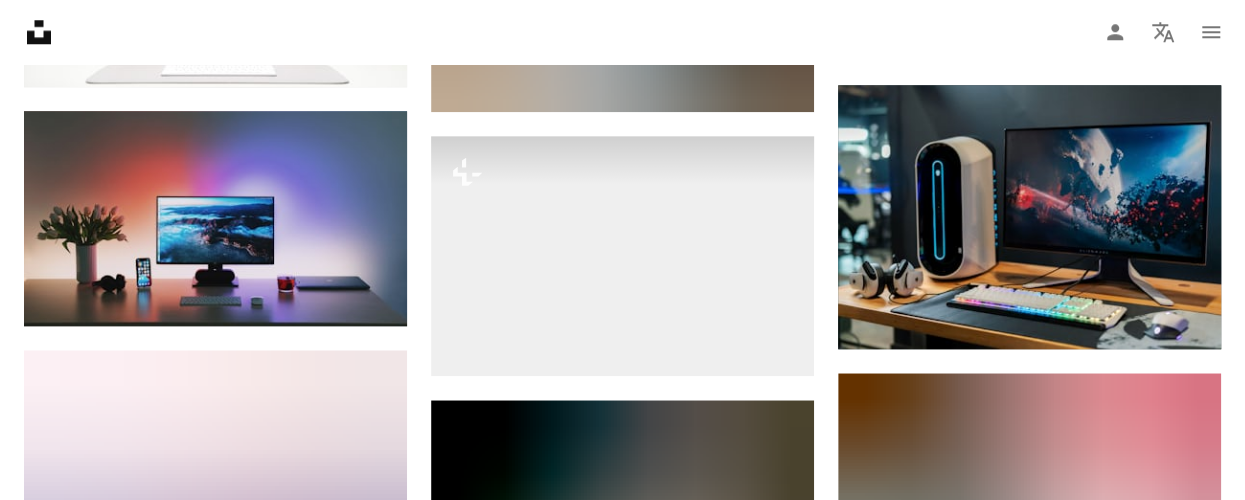 scroll, scrollTop: 978, scrollLeft: 0, axis: vertical 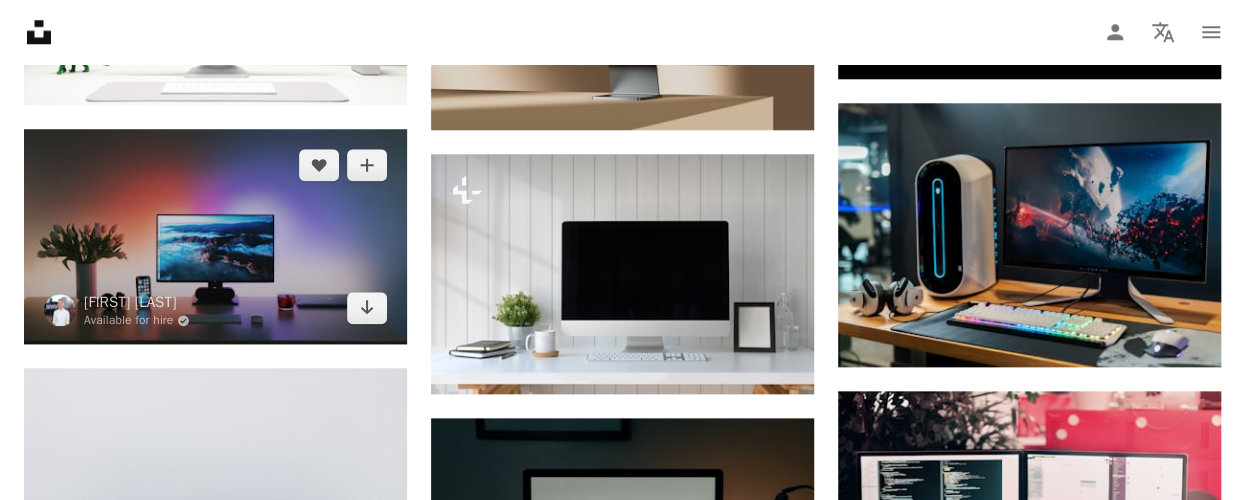 click at bounding box center [215, 236] 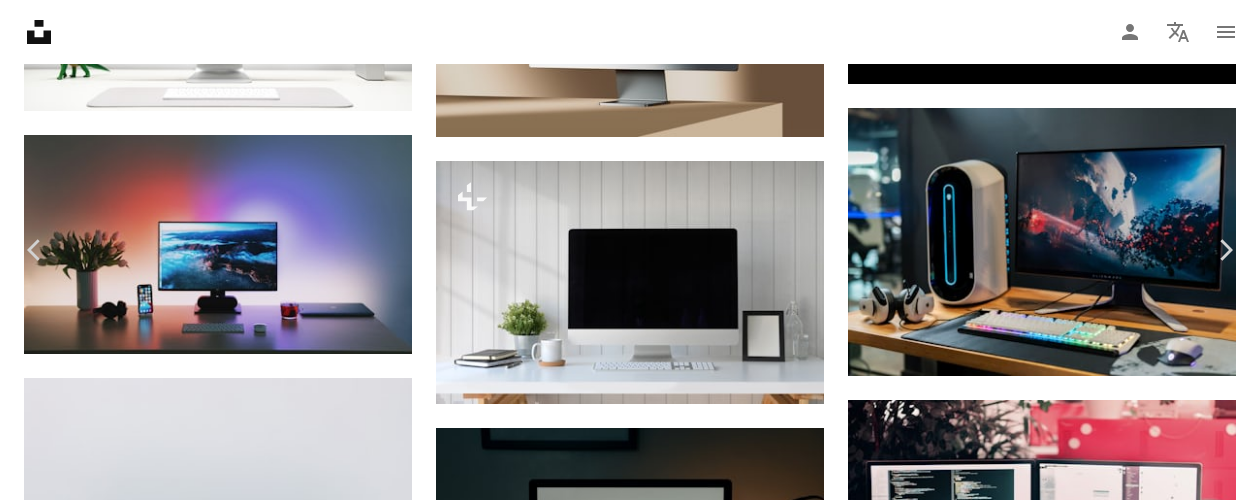 click on "Download free" at bounding box center (1061, 3460) 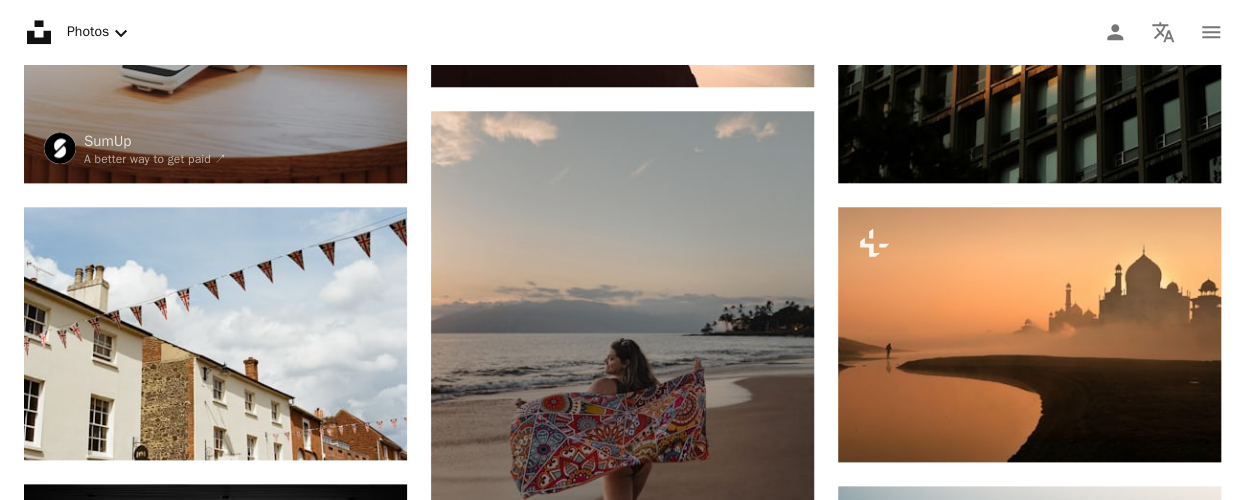 scroll, scrollTop: 0, scrollLeft: 0, axis: both 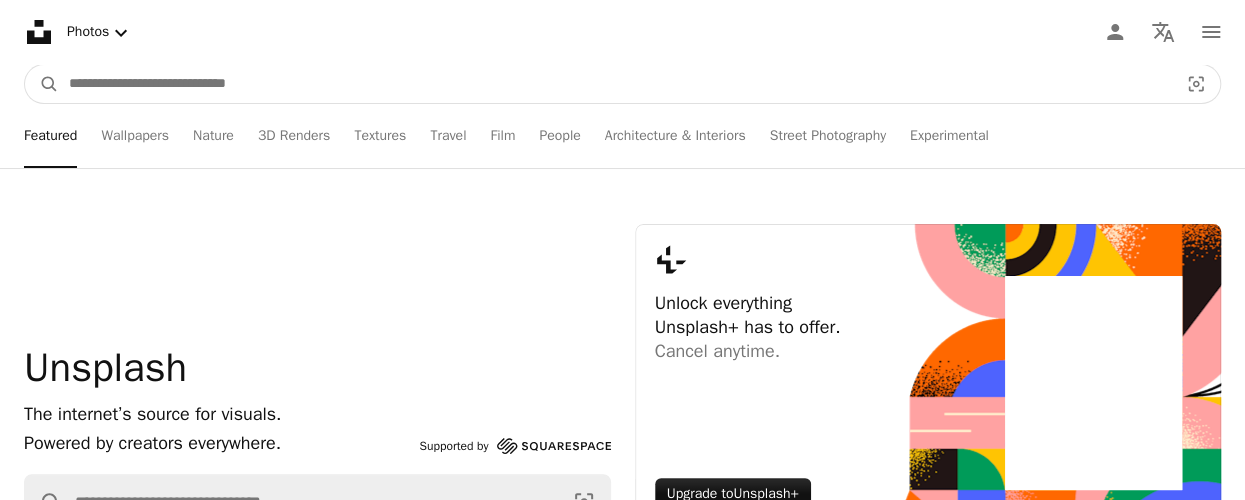 click at bounding box center (615, 84) 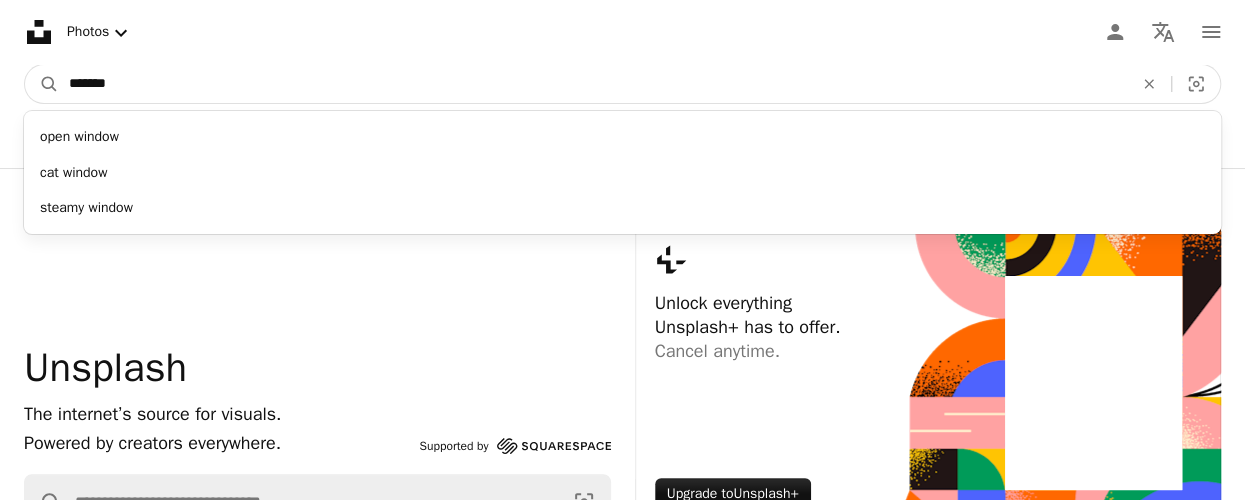 type on "*******" 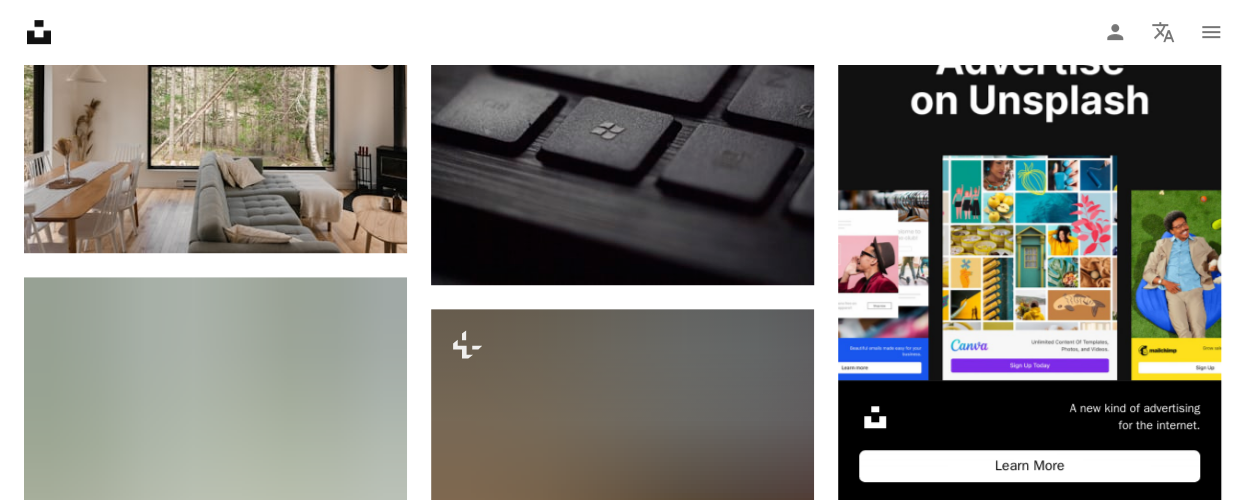 scroll, scrollTop: 0, scrollLeft: 0, axis: both 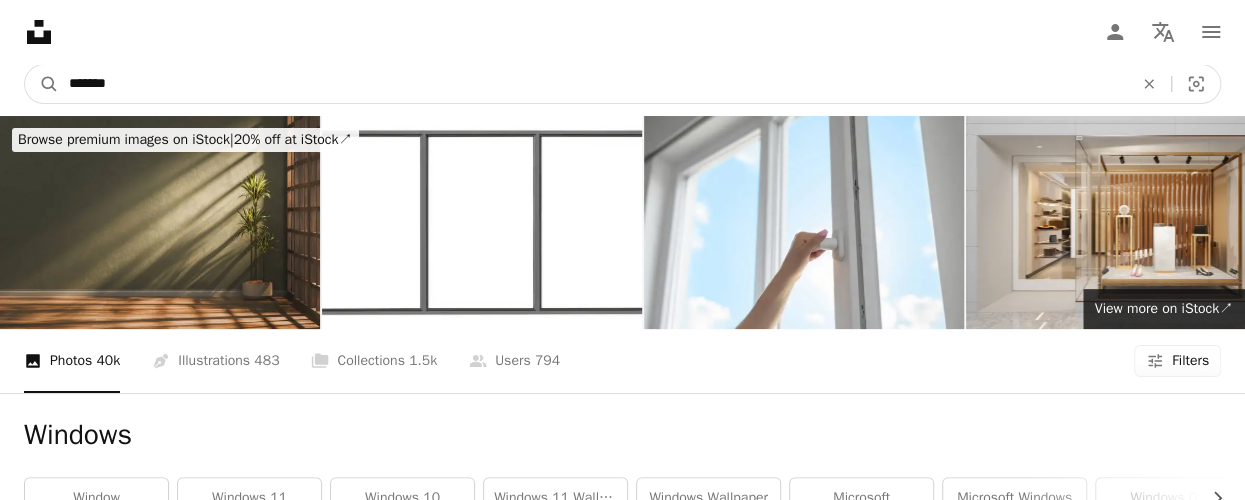 click on "*******" at bounding box center (593, 84) 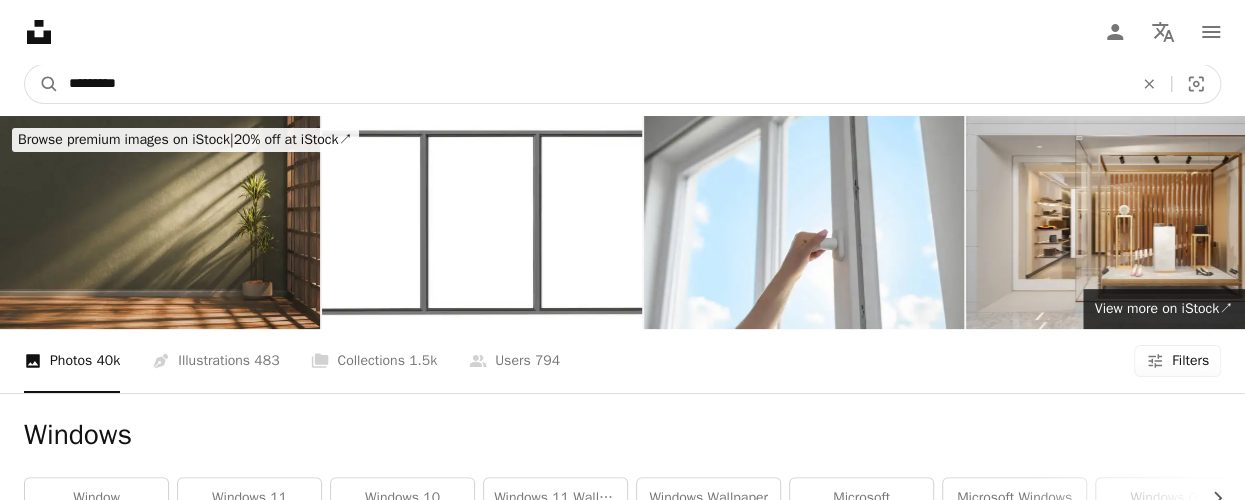 type on "*********" 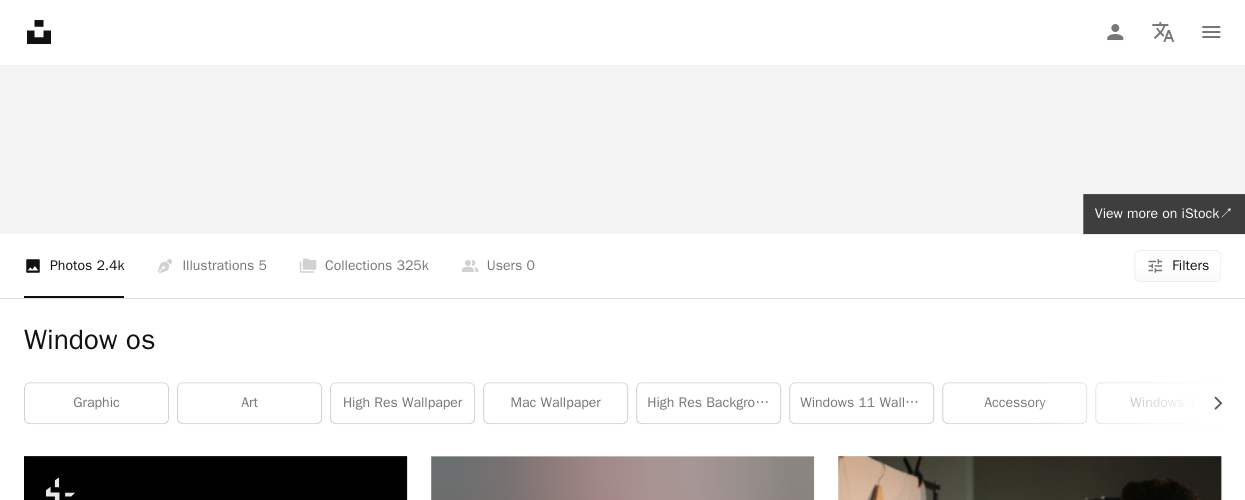 scroll, scrollTop: 0, scrollLeft: 0, axis: both 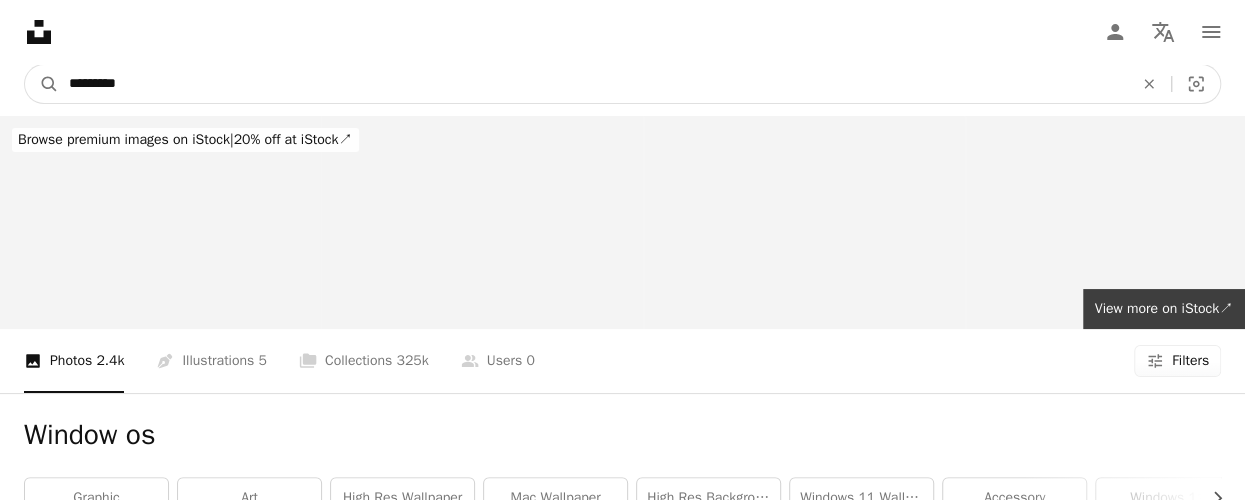 click on "*********" at bounding box center [593, 84] 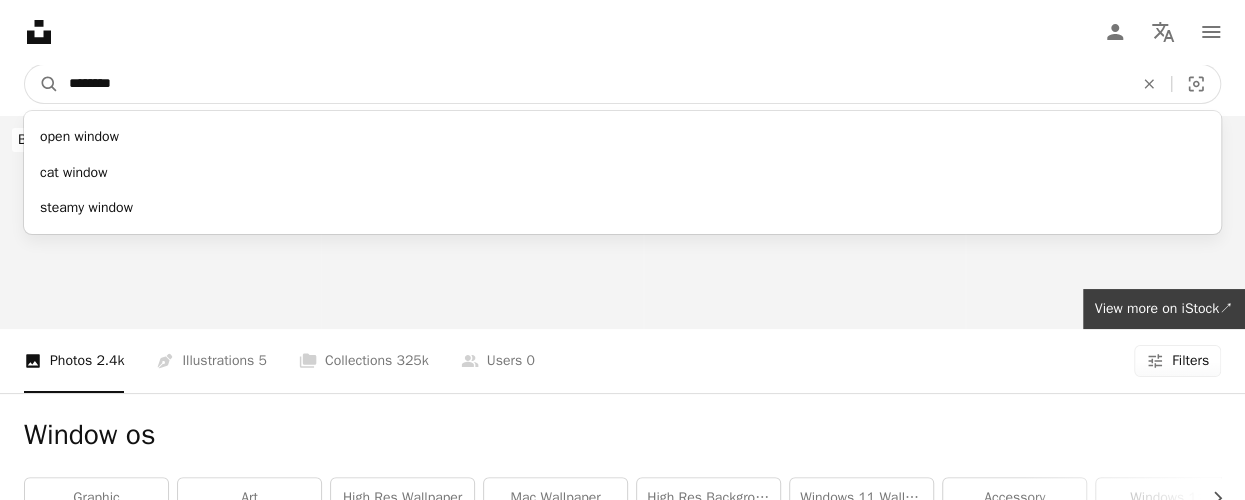 type on "*******" 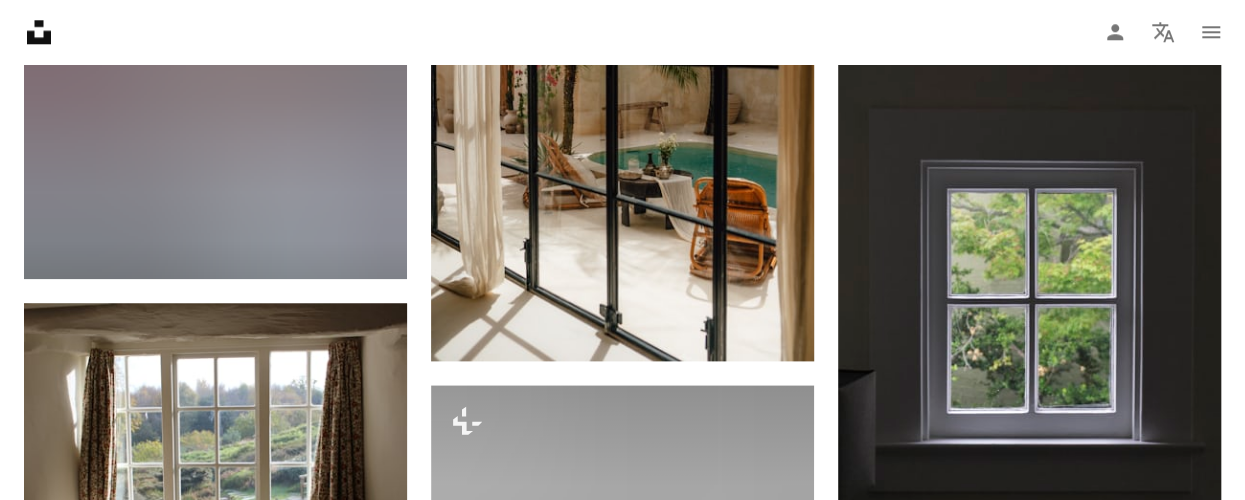 scroll, scrollTop: 0, scrollLeft: 0, axis: both 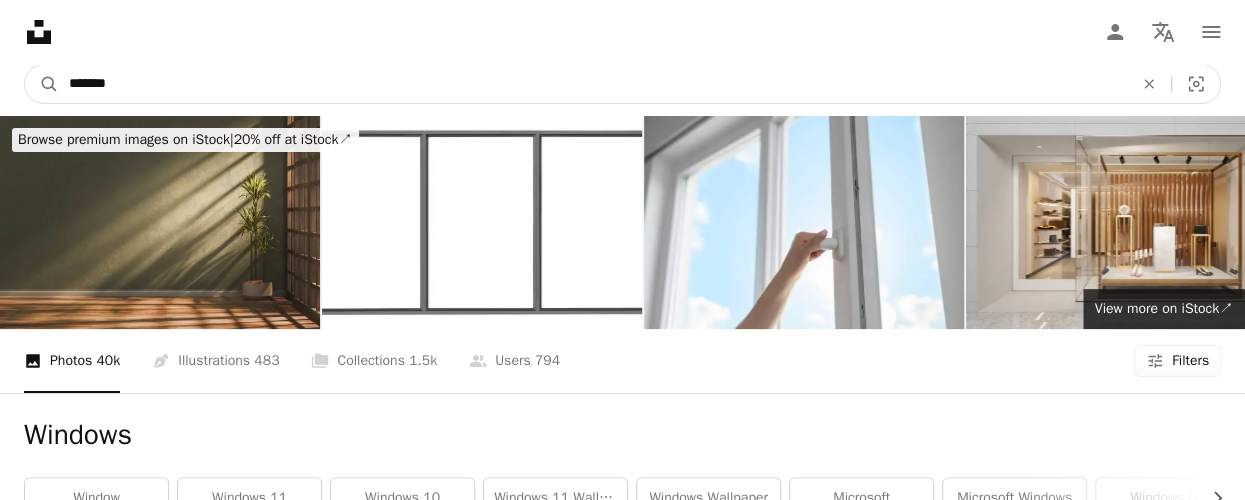 click on "*******" at bounding box center [593, 84] 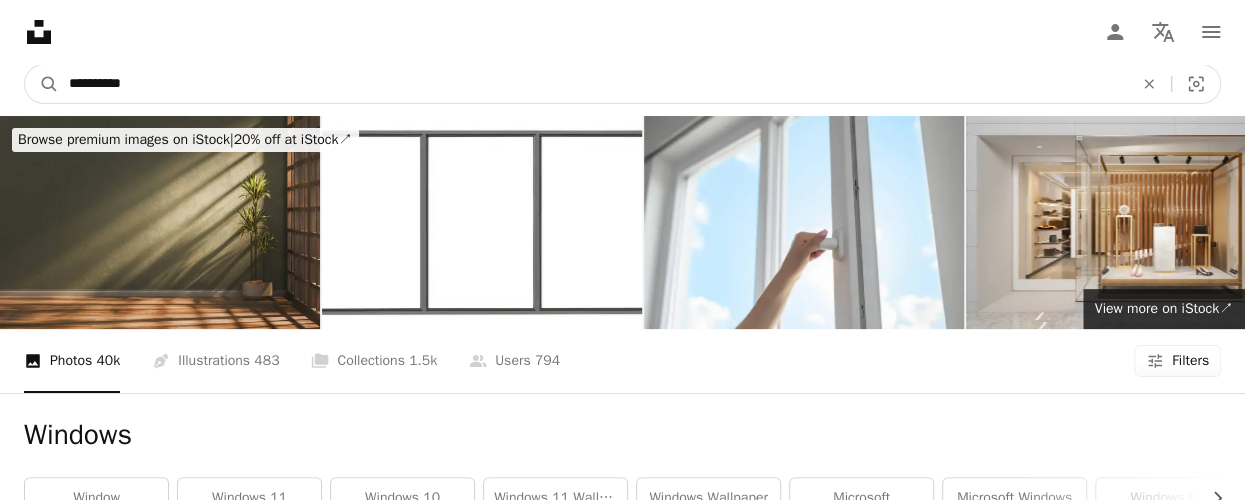 type on "**********" 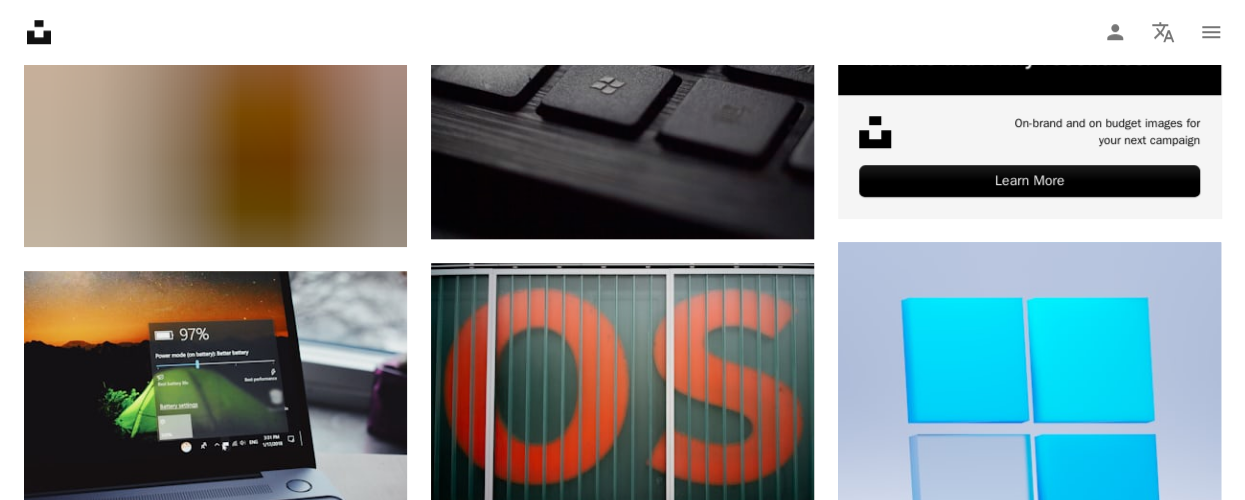 scroll, scrollTop: 0, scrollLeft: 0, axis: both 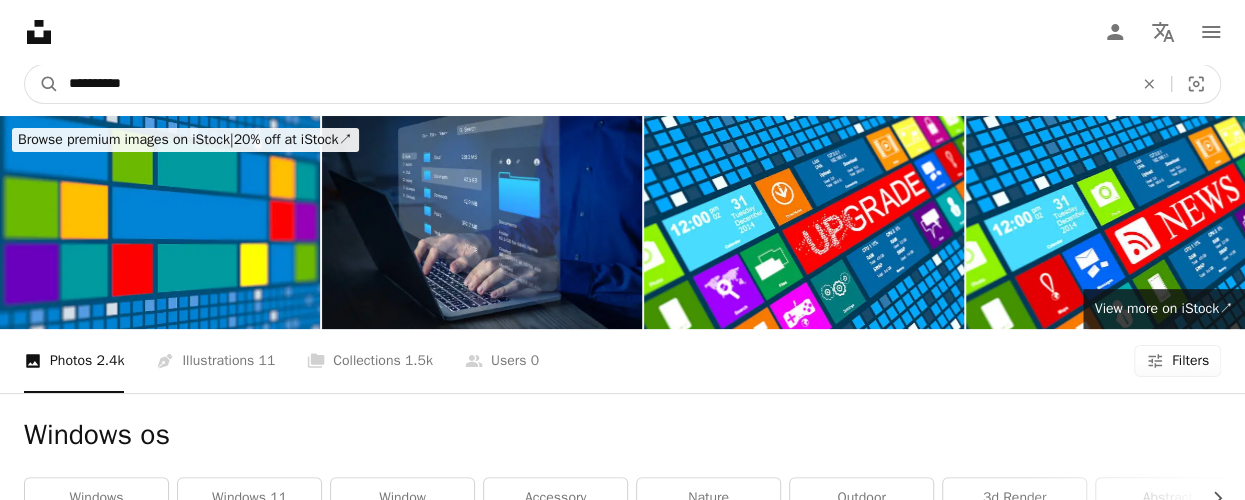 click on "**********" at bounding box center (593, 84) 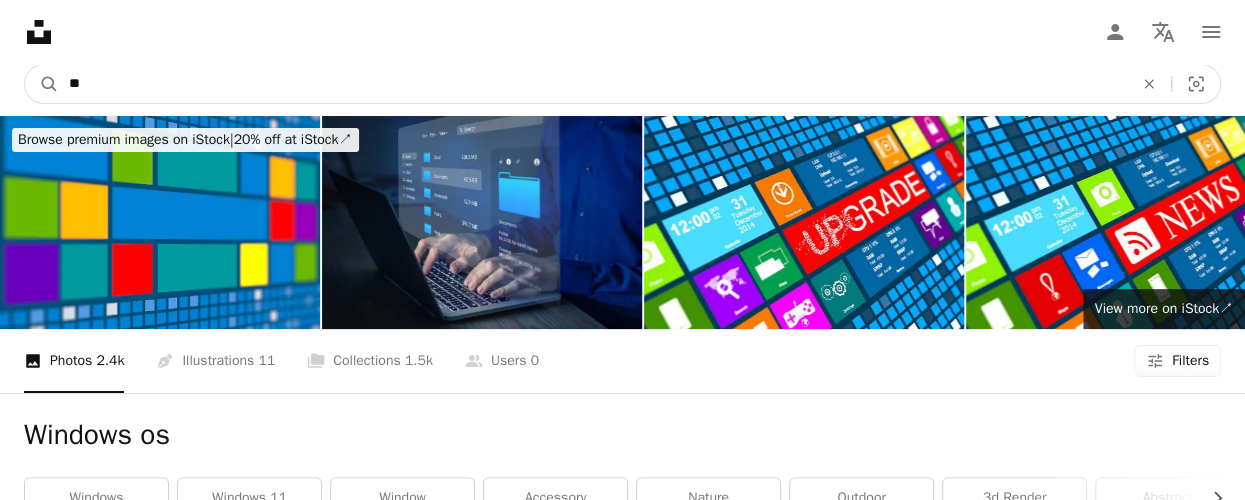 type on "*" 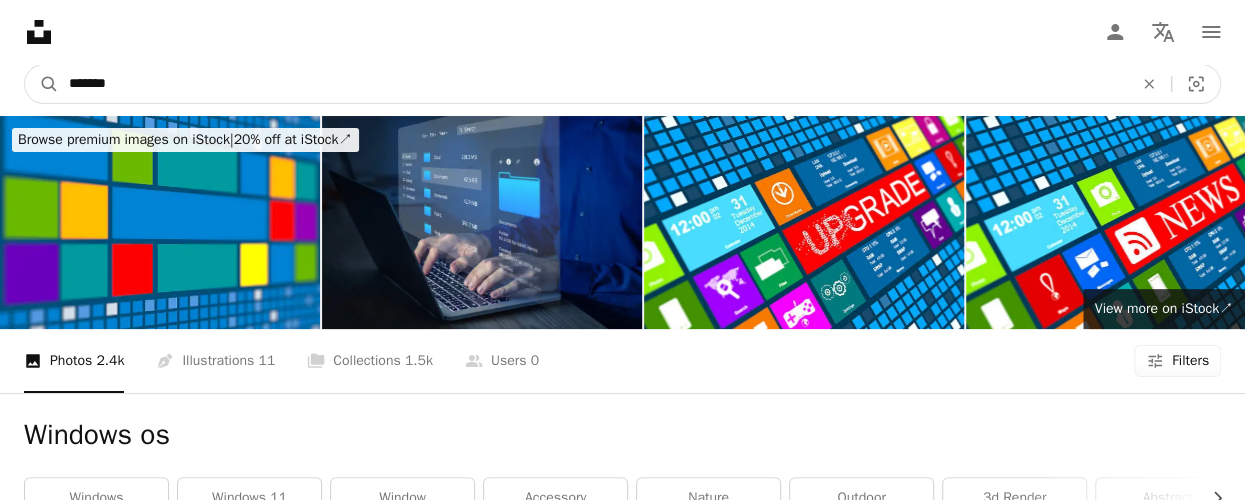 type on "*******" 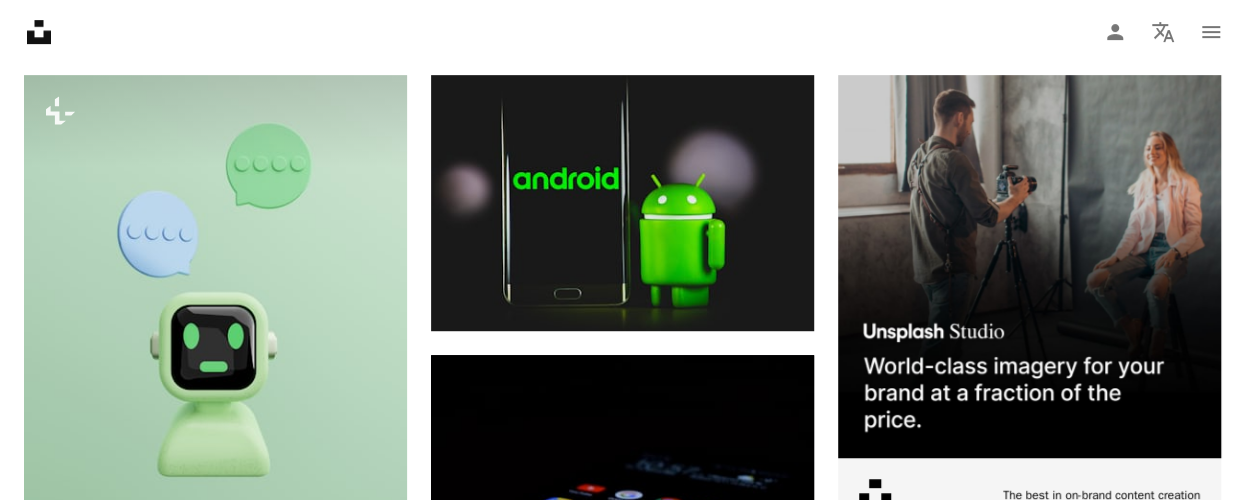 scroll, scrollTop: 458, scrollLeft: 0, axis: vertical 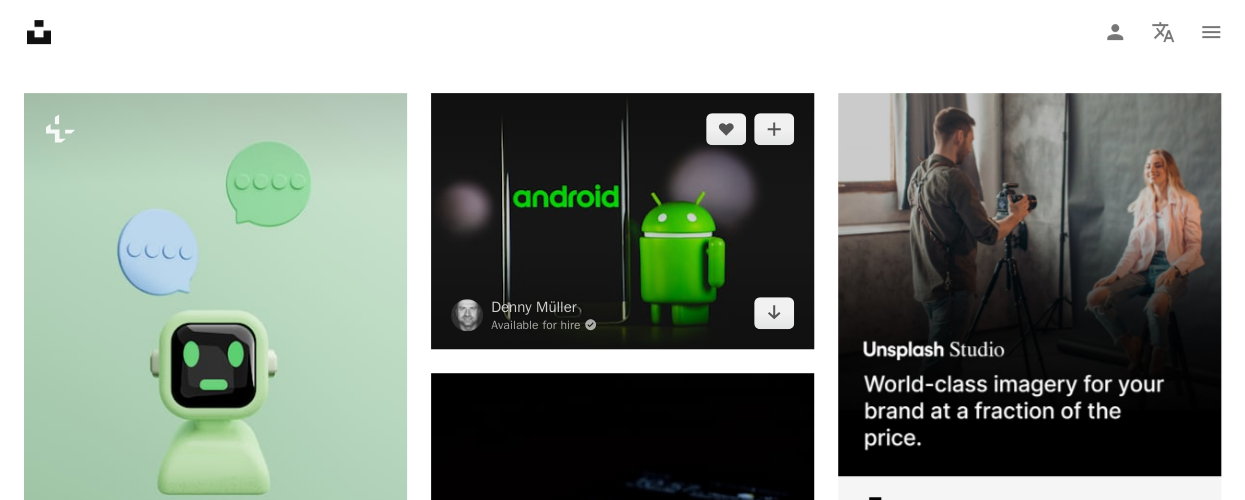 click at bounding box center (622, 221) 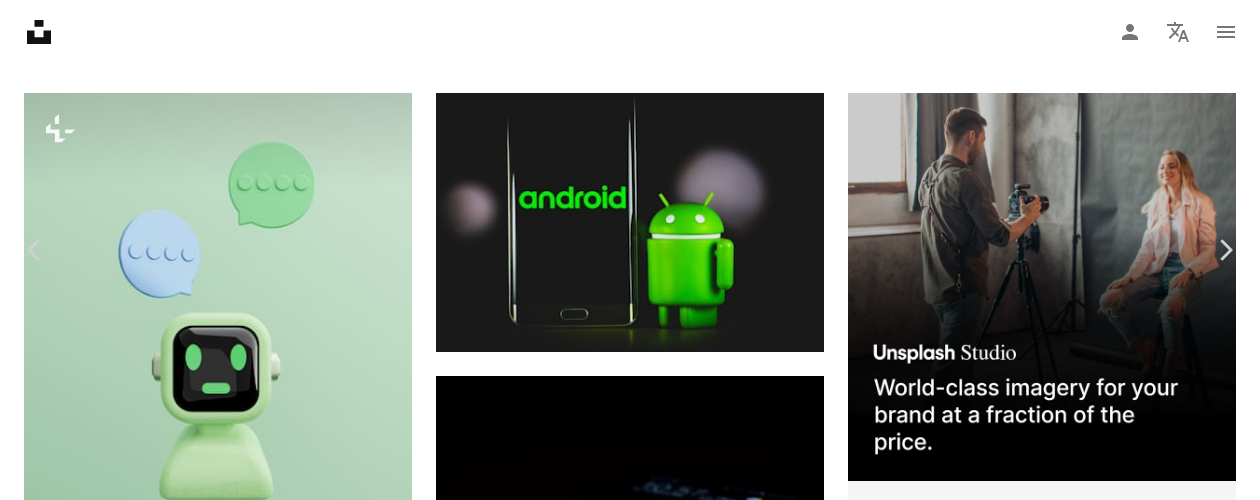 click on "Download free" at bounding box center (1061, 3853) 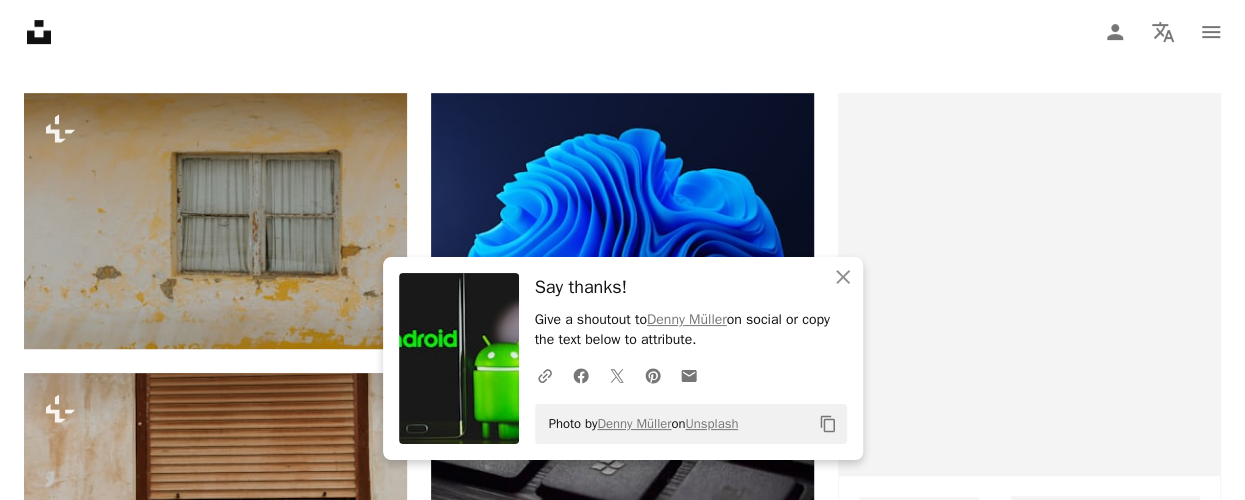scroll, scrollTop: 0, scrollLeft: 0, axis: both 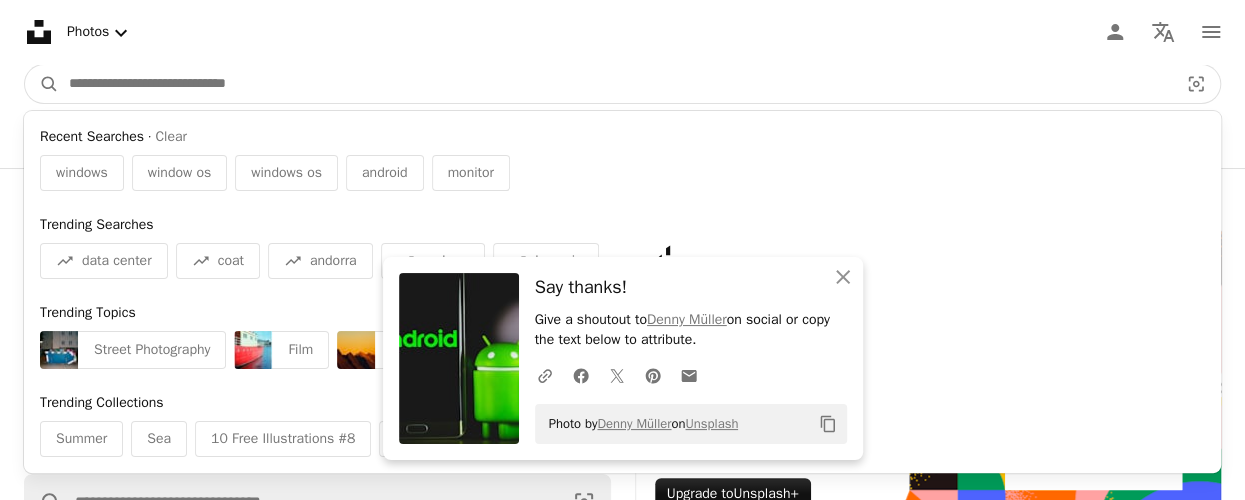click at bounding box center (615, 84) 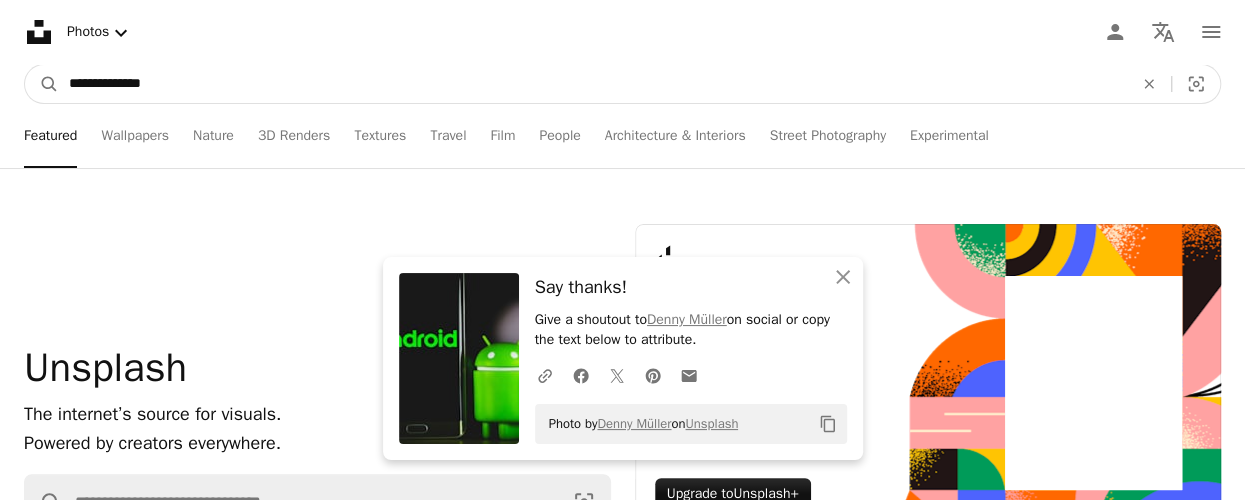type on "**********" 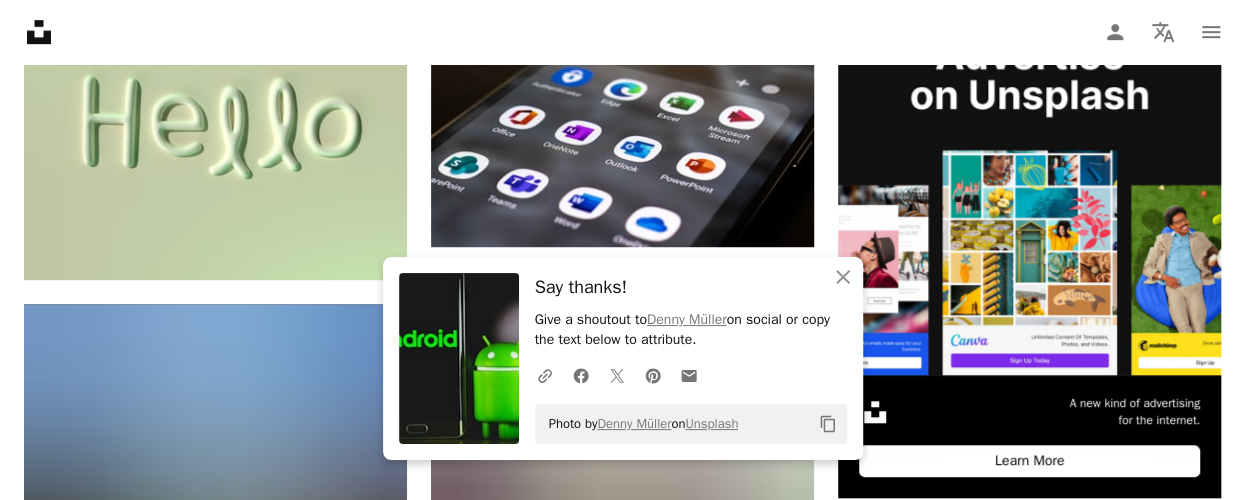 scroll, scrollTop: 565, scrollLeft: 0, axis: vertical 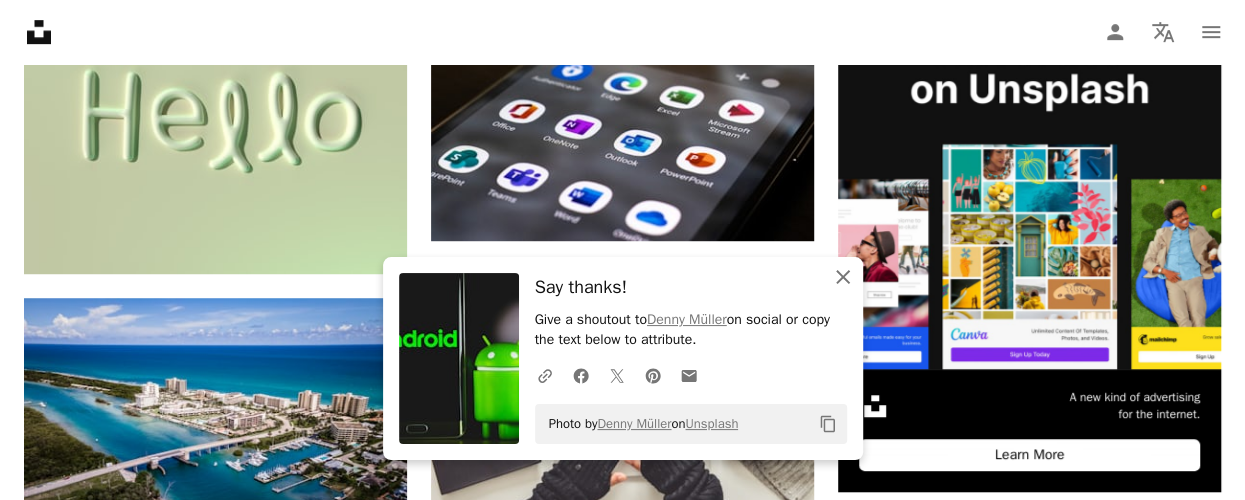 click on "An X shape" 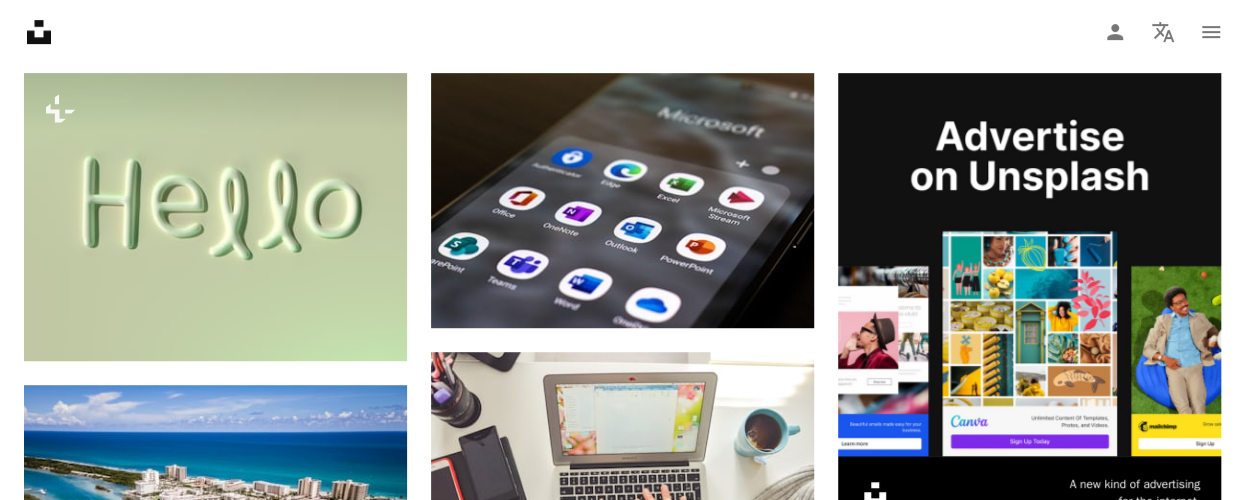 scroll, scrollTop: 472, scrollLeft: 0, axis: vertical 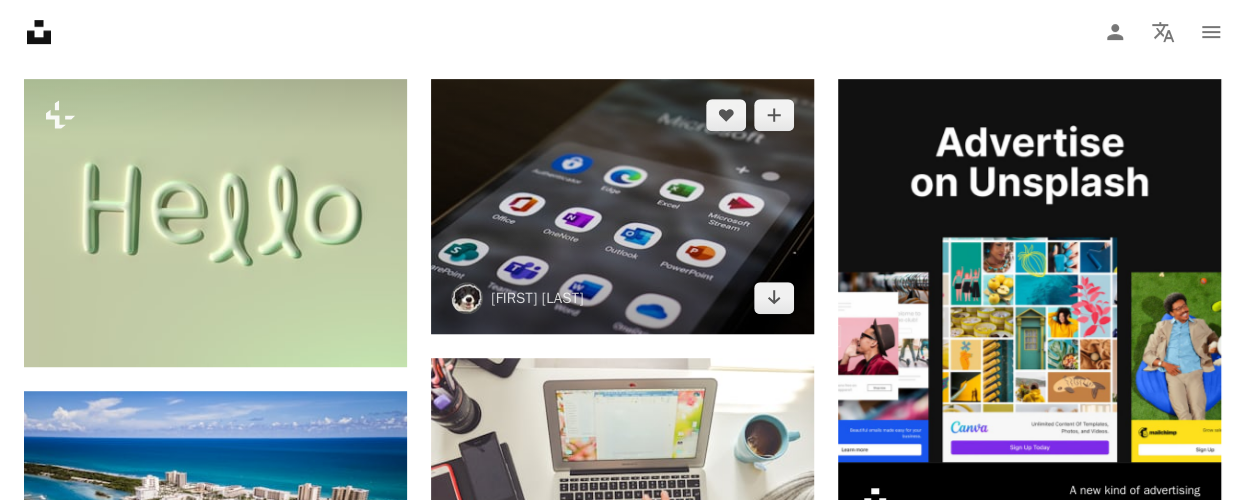 click at bounding box center (622, 206) 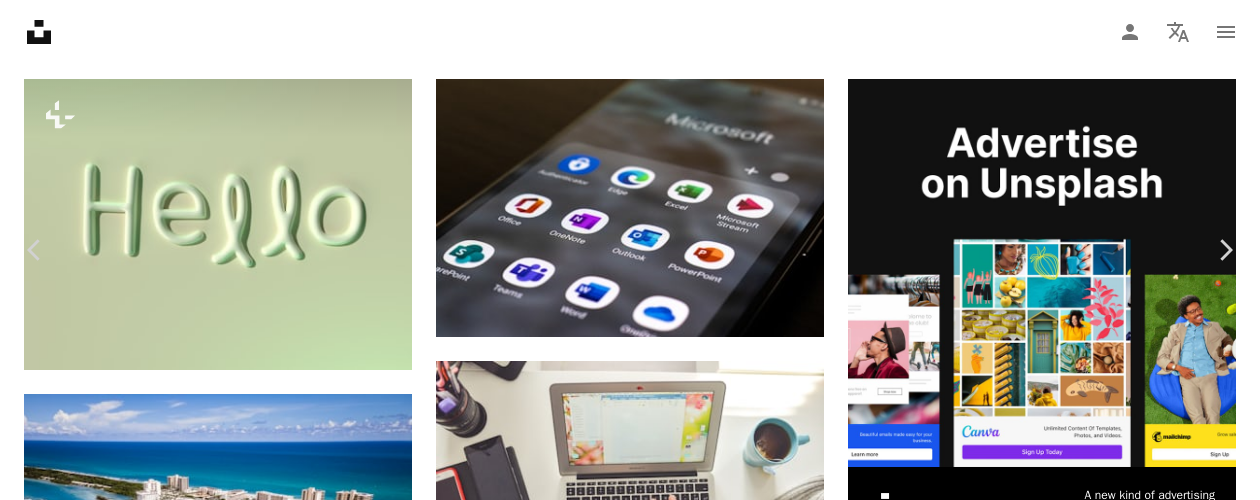 click on "Download free" at bounding box center (1061, 3823) 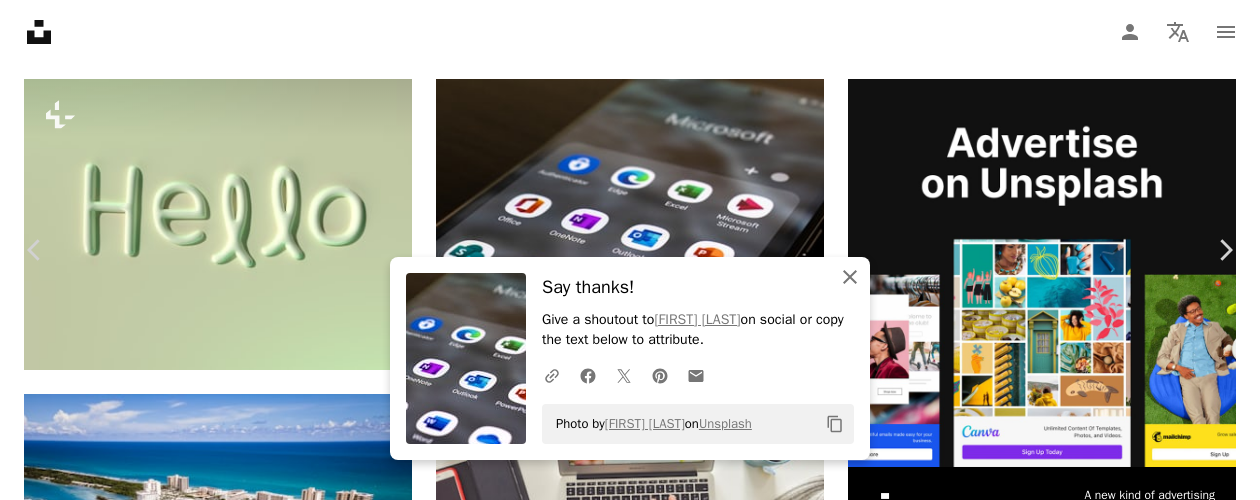 click on "An X shape" 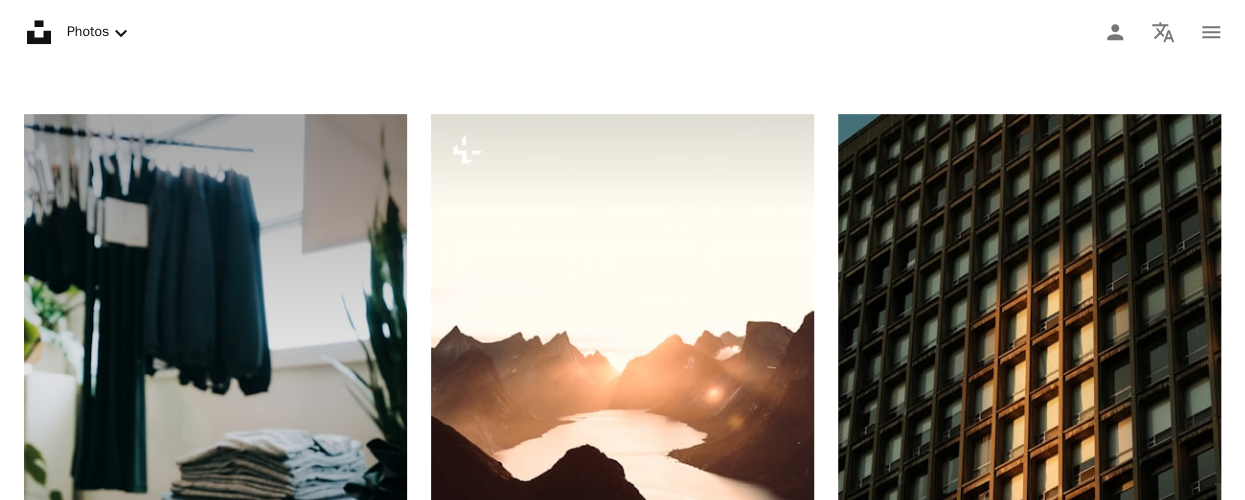 scroll, scrollTop: 0, scrollLeft: 0, axis: both 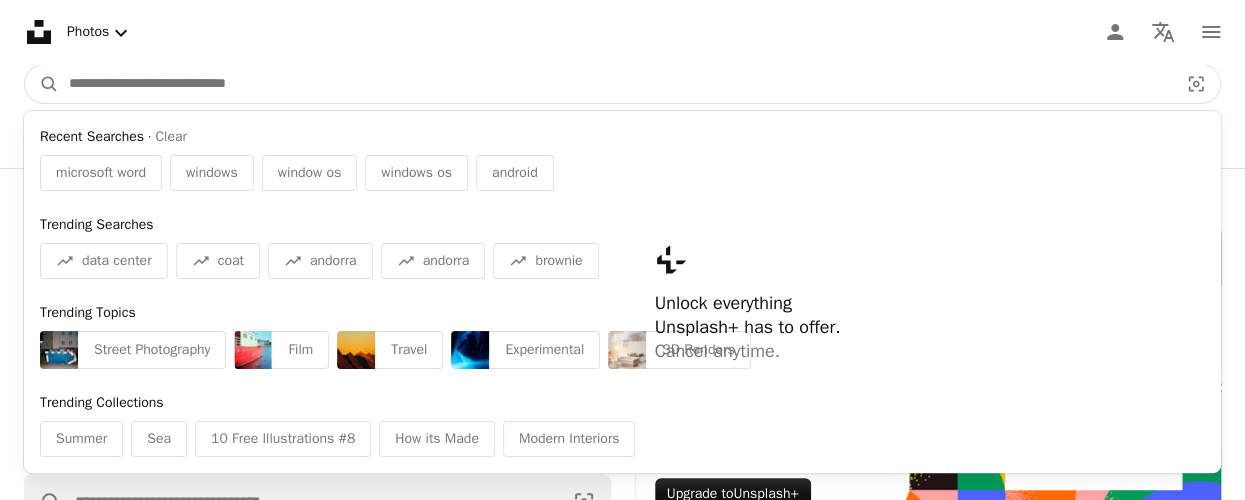 click at bounding box center [615, 84] 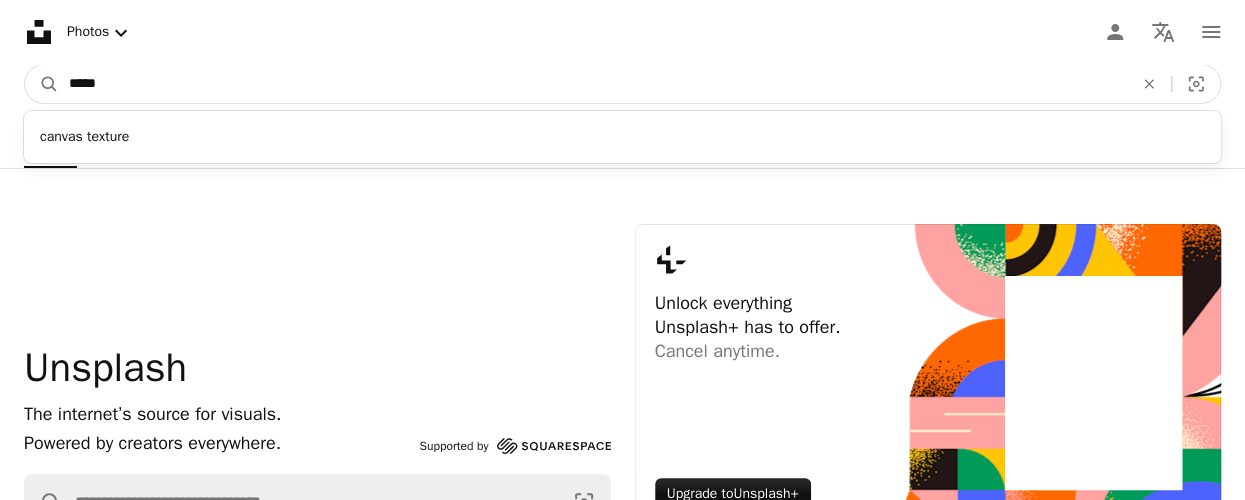 type on "*****" 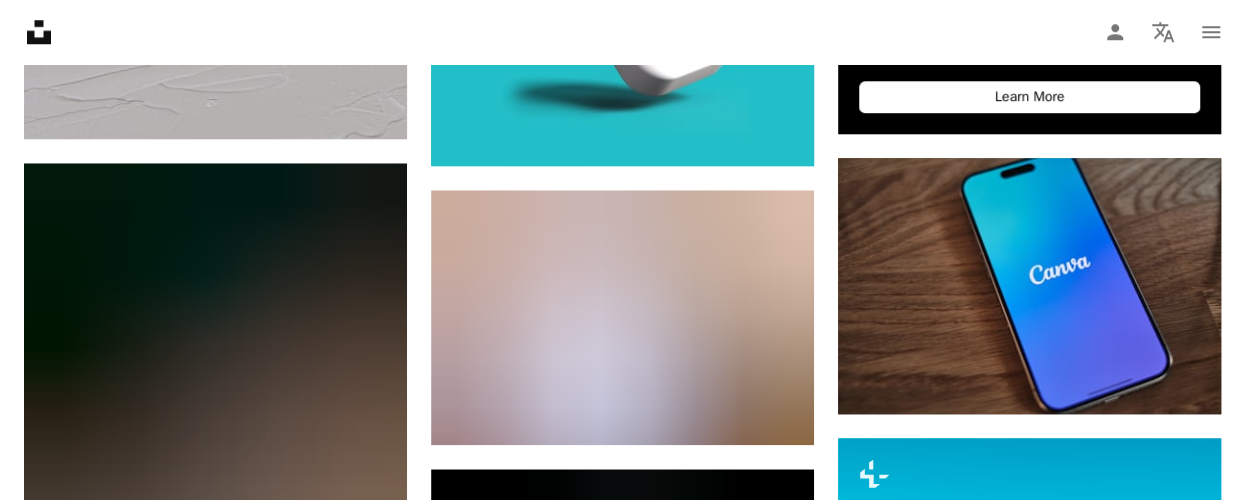scroll, scrollTop: 895, scrollLeft: 0, axis: vertical 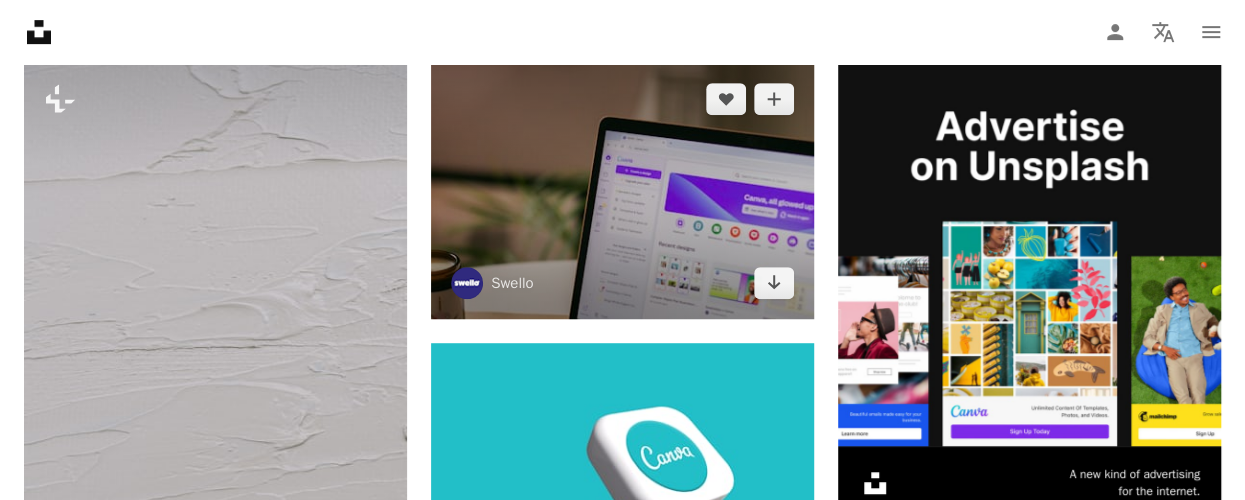 click at bounding box center (622, 191) 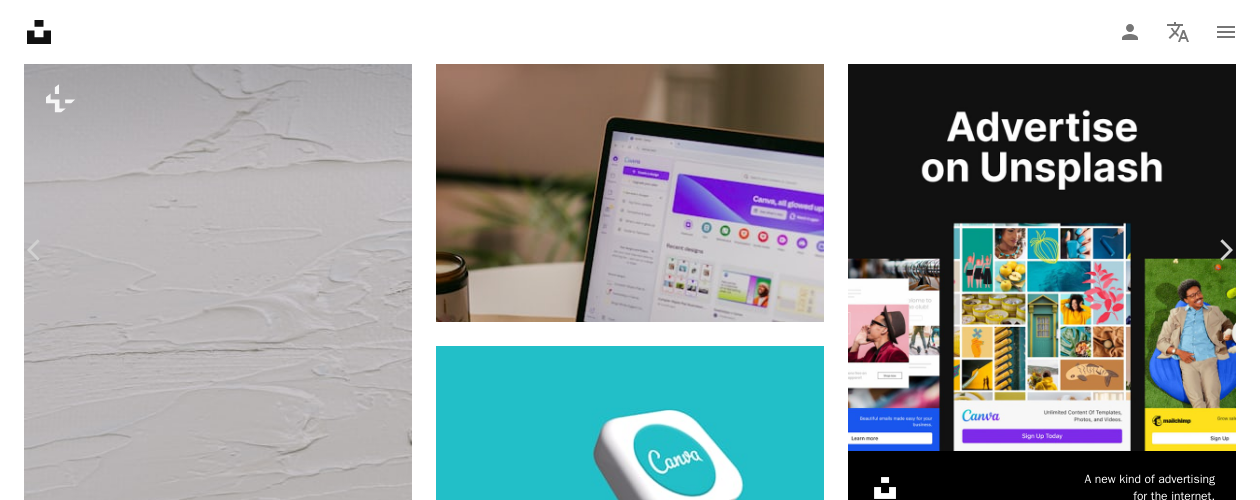 click on "Download free" at bounding box center (1061, 4496) 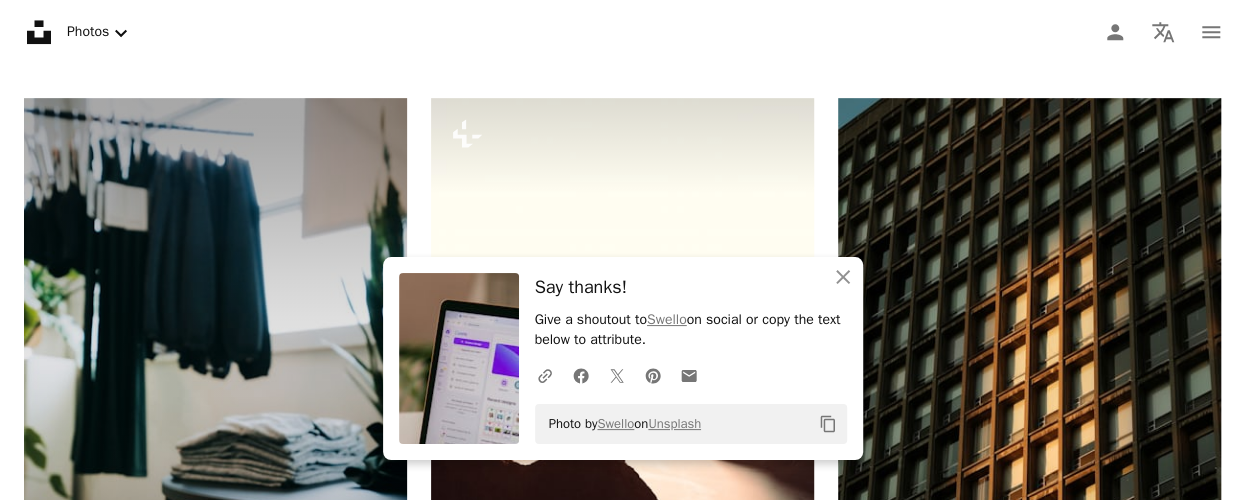 scroll, scrollTop: 0, scrollLeft: 0, axis: both 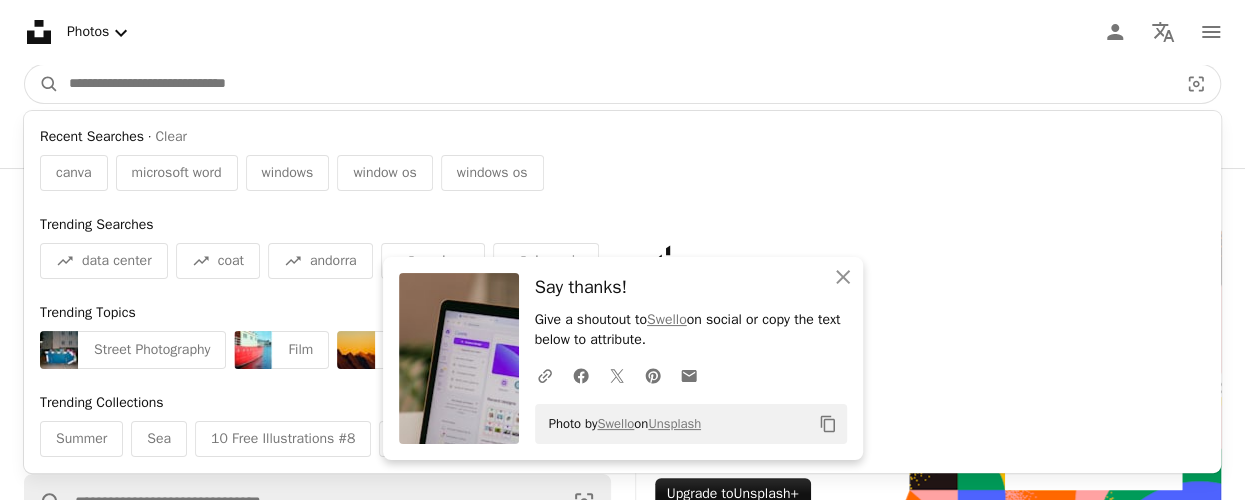 click at bounding box center (615, 84) 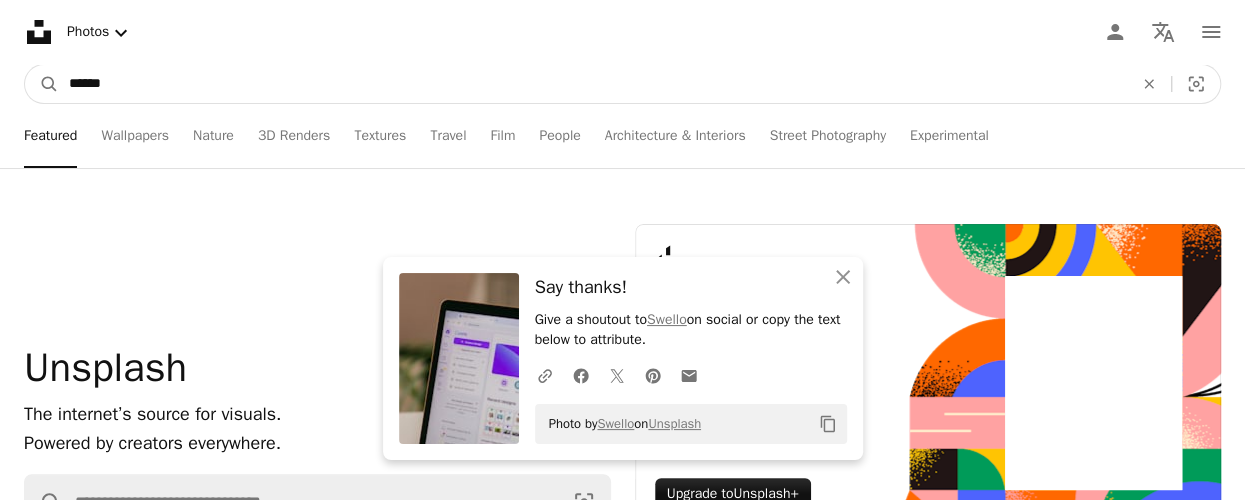 type on "******" 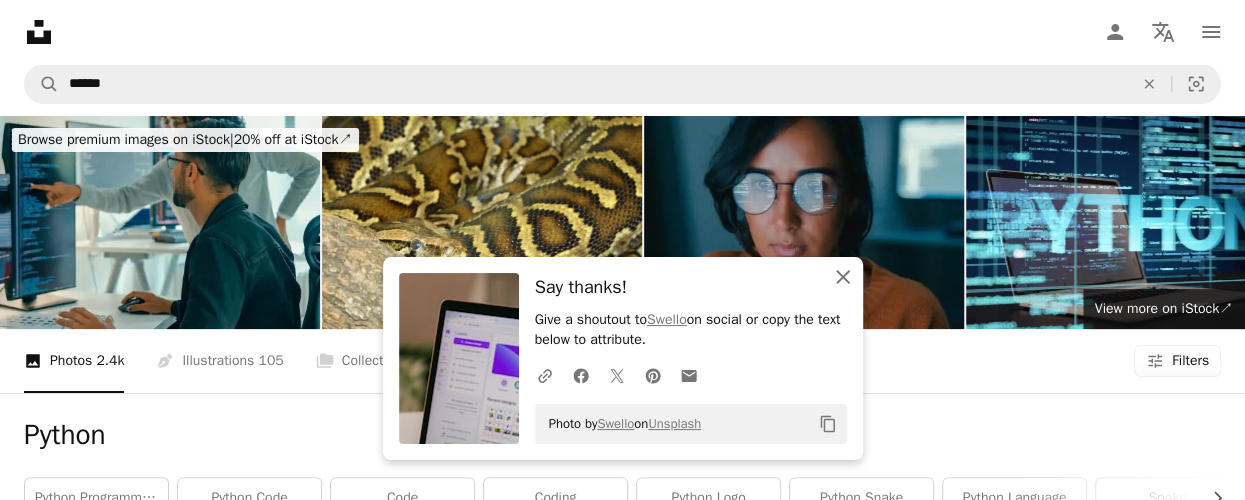 click on "An X shape" 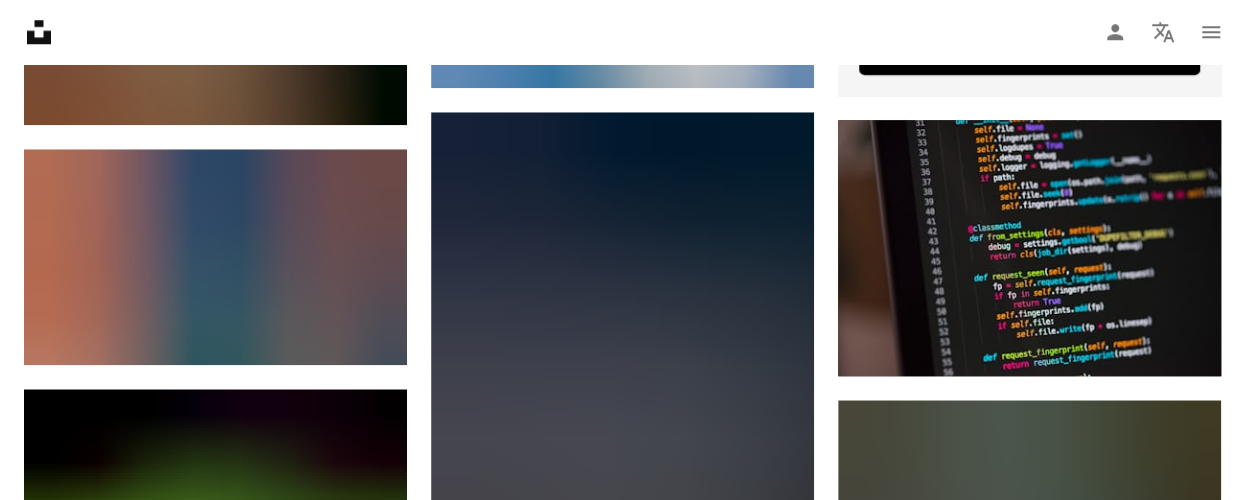 scroll, scrollTop: 984, scrollLeft: 0, axis: vertical 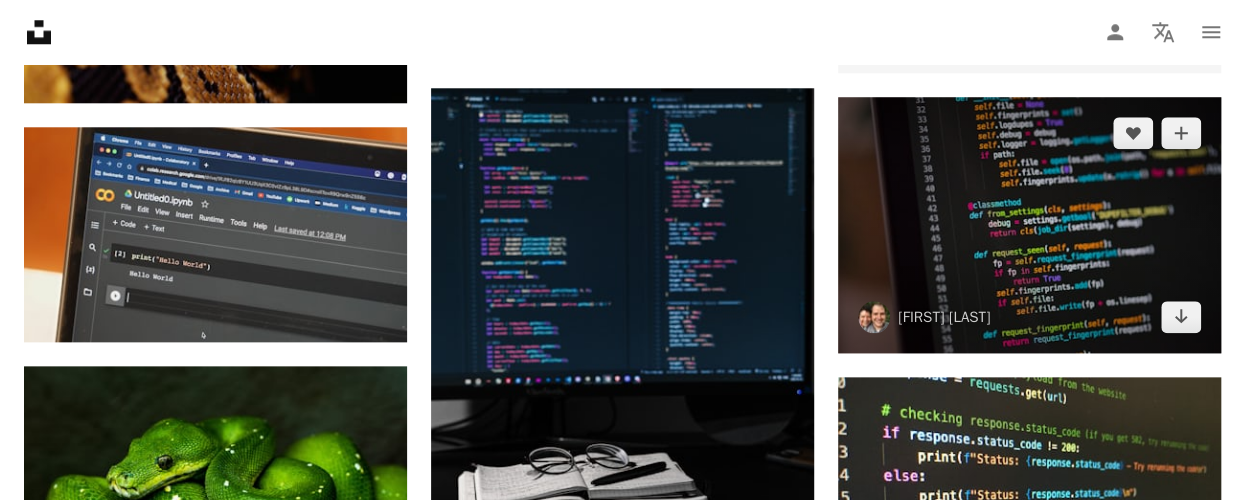click at bounding box center (1029, 225) 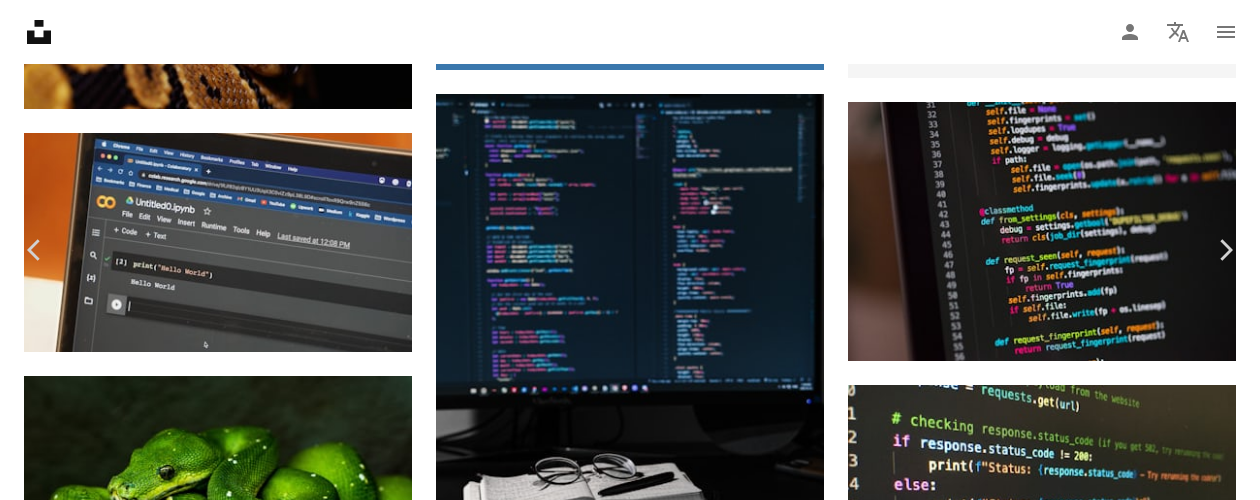 click on "Download free" at bounding box center (1061, 3068) 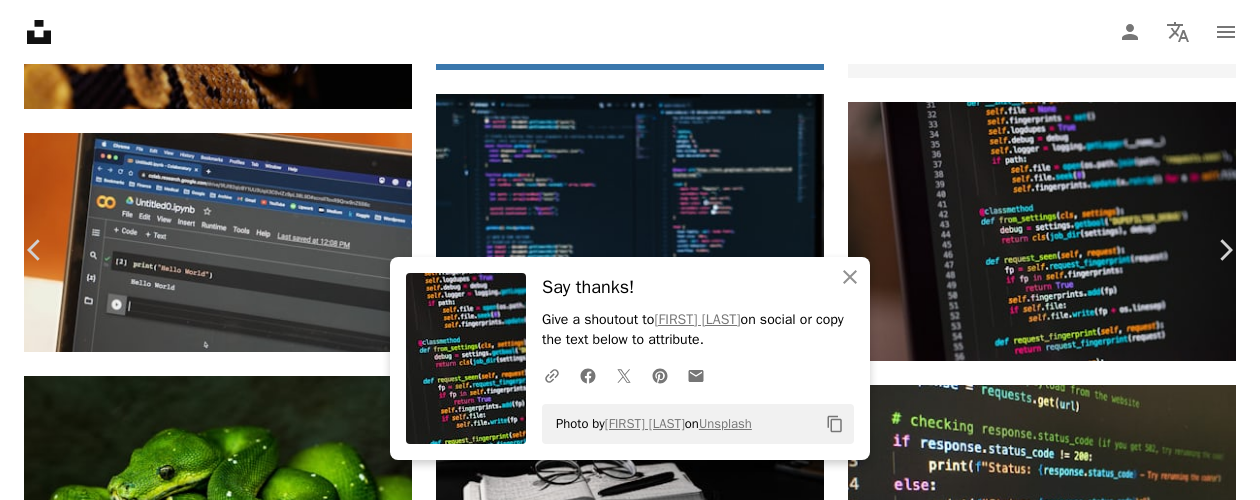 click on "An X shape" at bounding box center (20, 20) 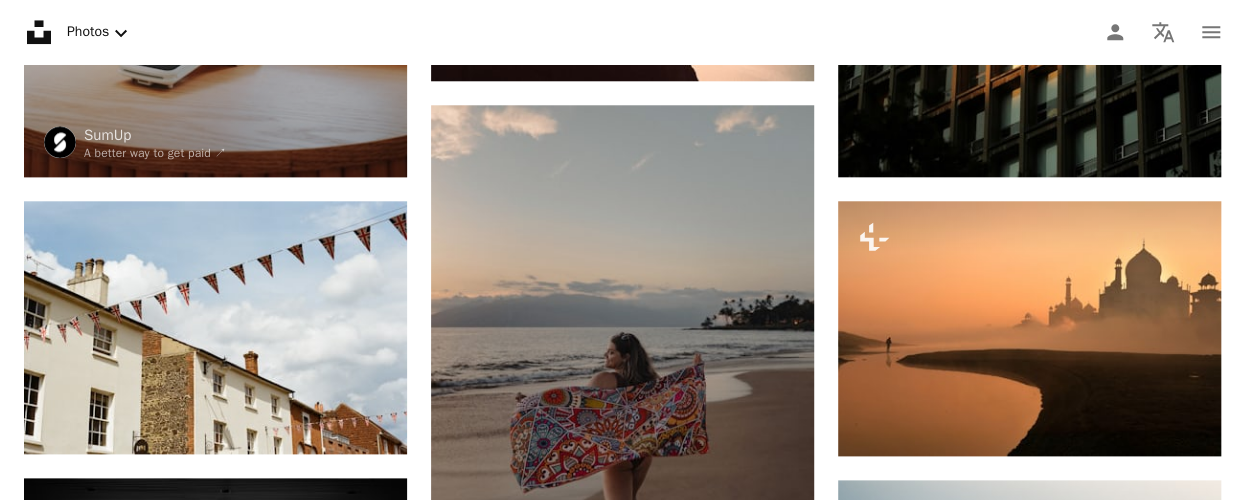 scroll, scrollTop: 0, scrollLeft: 0, axis: both 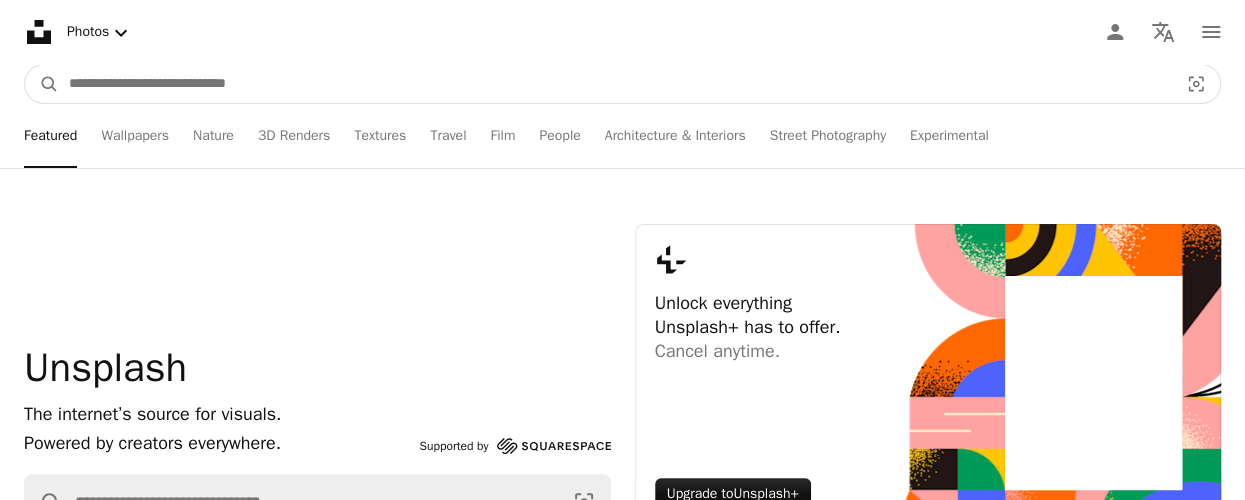 click at bounding box center (615, 84) 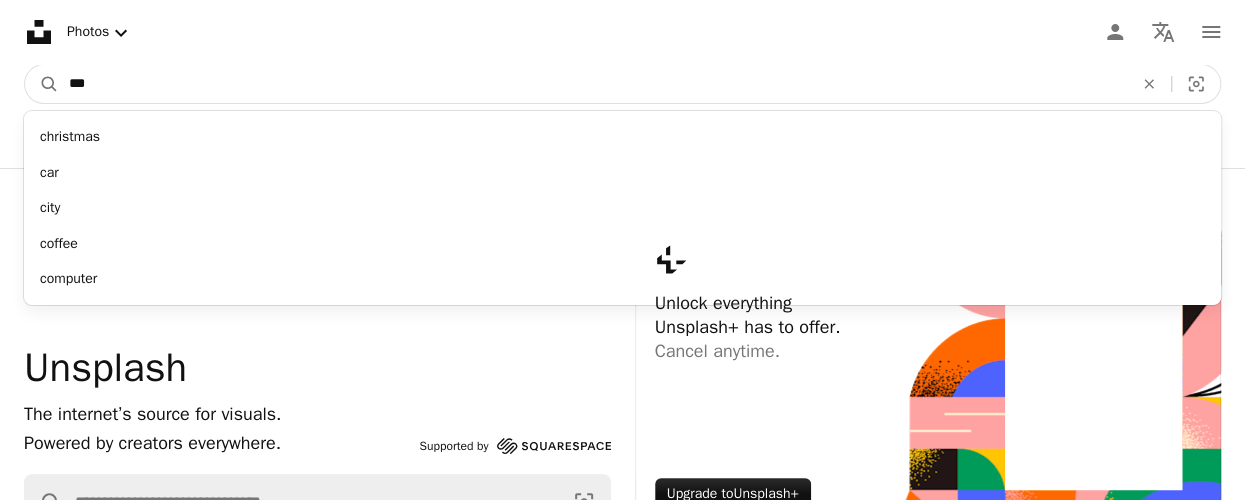 type on "***" 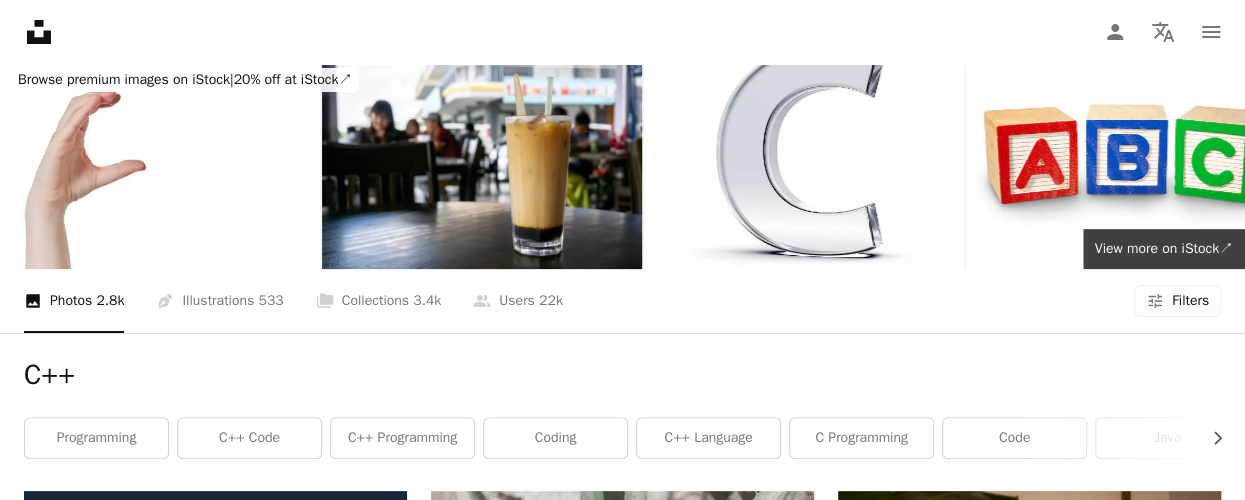 scroll, scrollTop: 0, scrollLeft: 0, axis: both 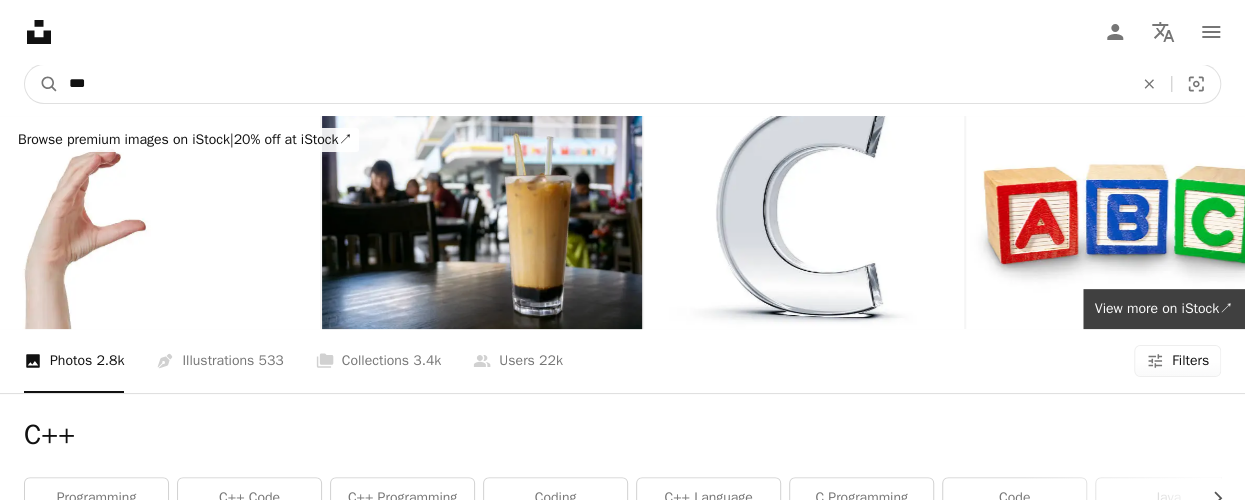 click on "***" at bounding box center (593, 84) 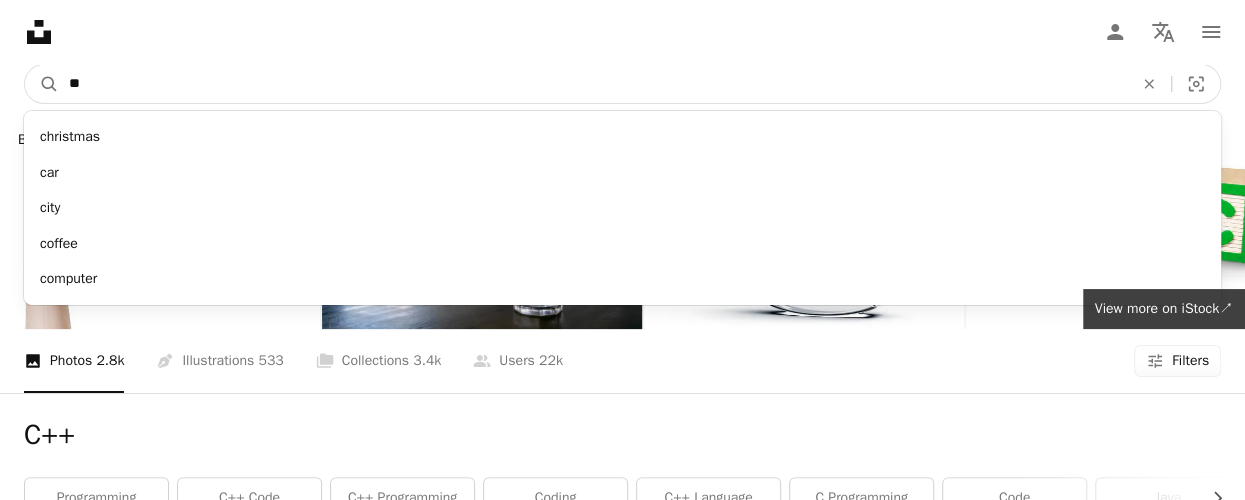 type on "*" 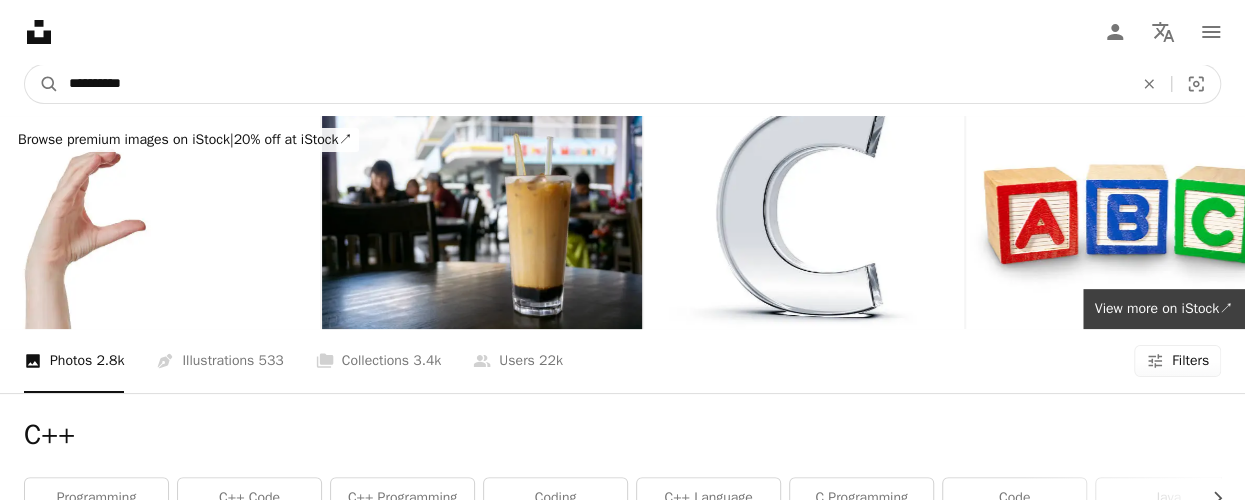 type on "**********" 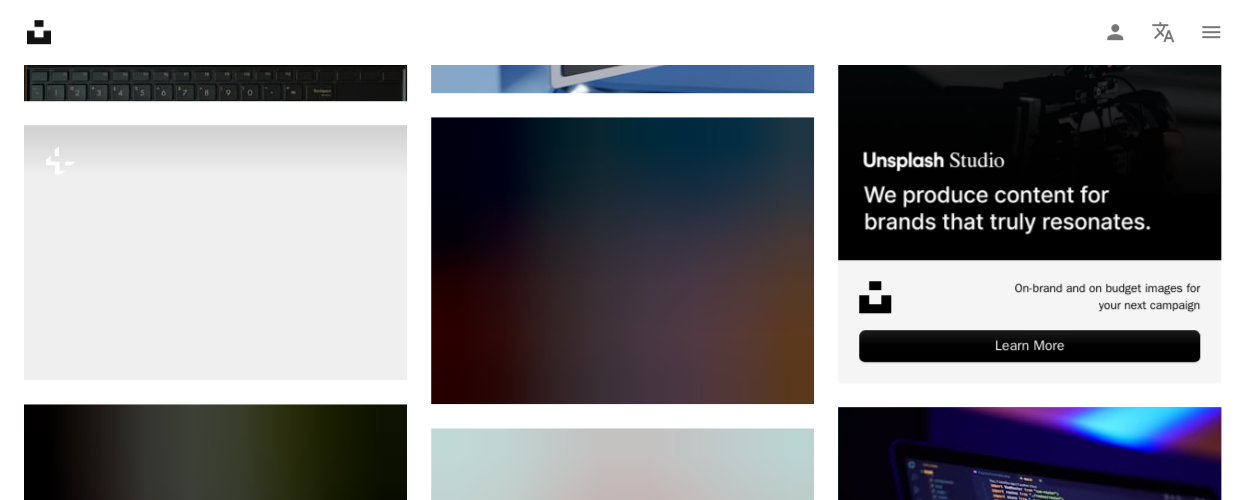 scroll, scrollTop: 680, scrollLeft: 0, axis: vertical 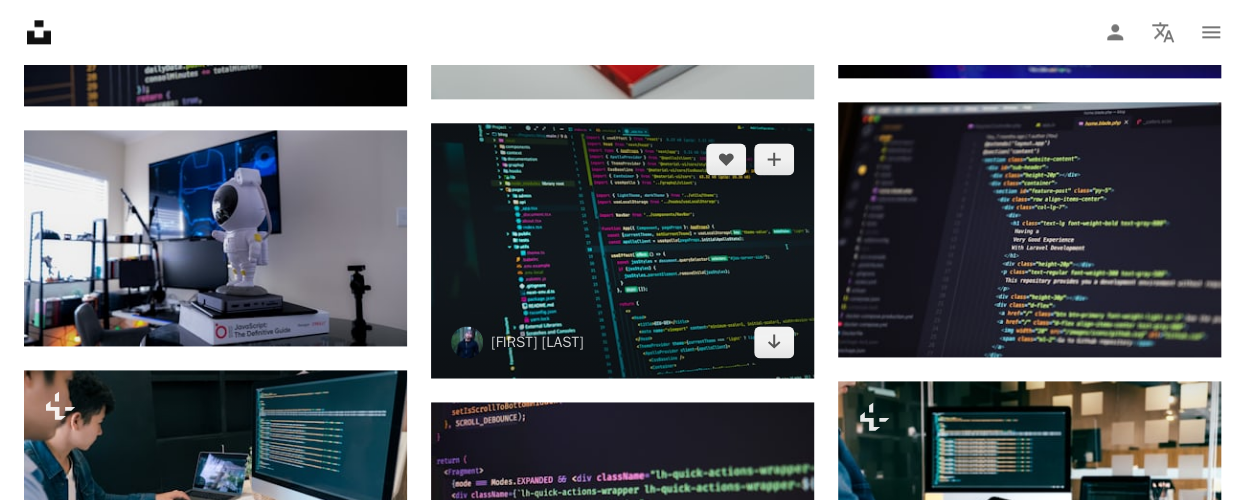 click at bounding box center [622, 251] 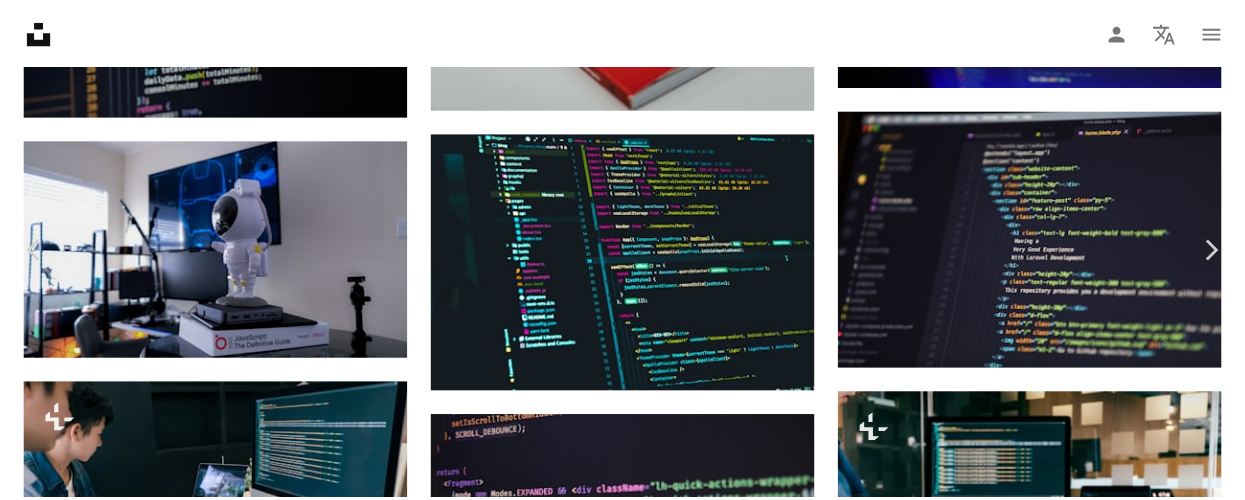 scroll, scrollTop: 0, scrollLeft: 0, axis: both 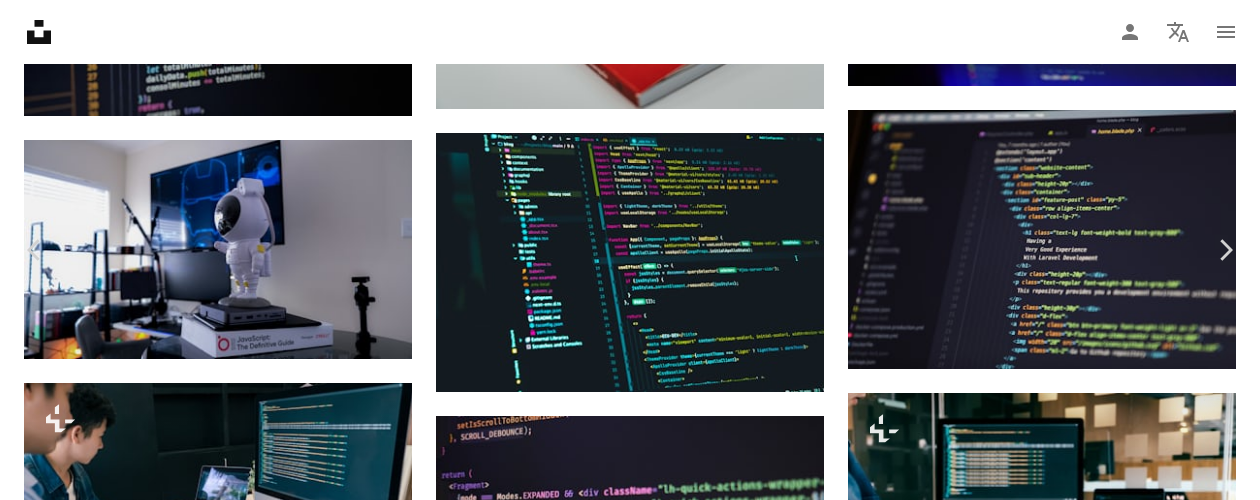 click on "An X shape" at bounding box center (20, 20) 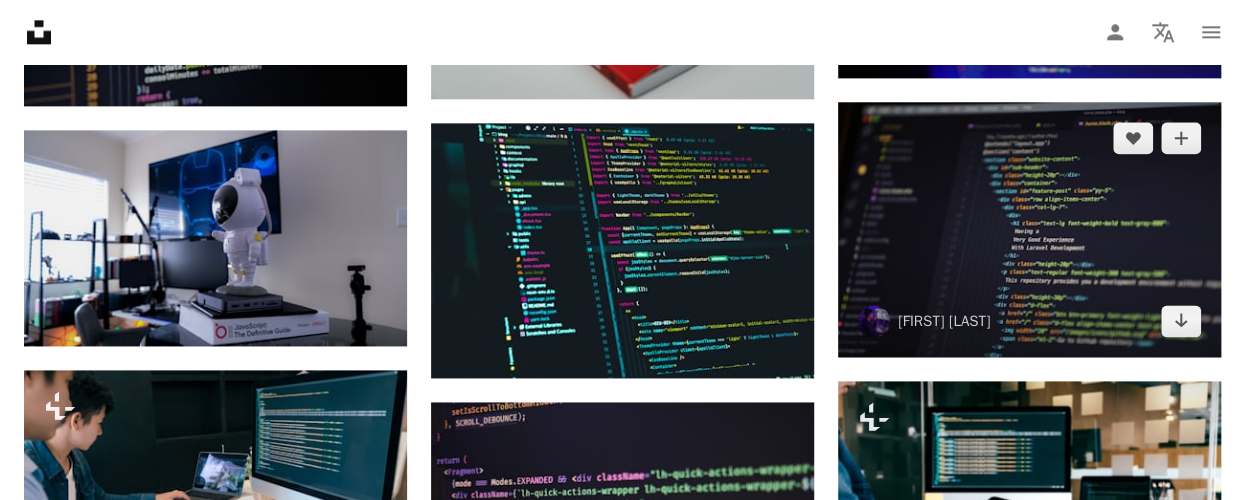 click at bounding box center (1029, 230) 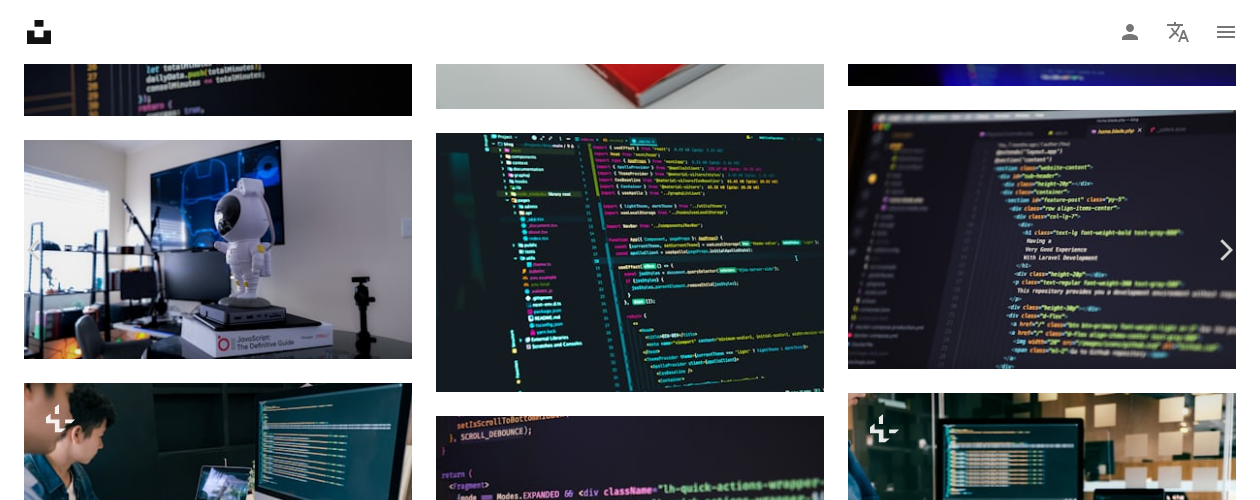 click on "An X shape" at bounding box center [20, 20] 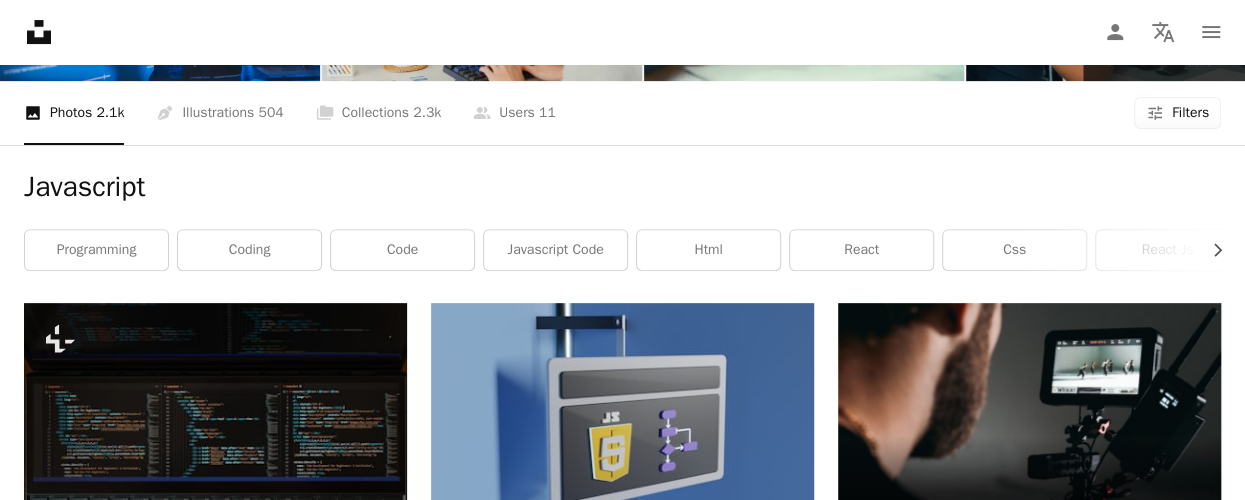 scroll, scrollTop: 0, scrollLeft: 0, axis: both 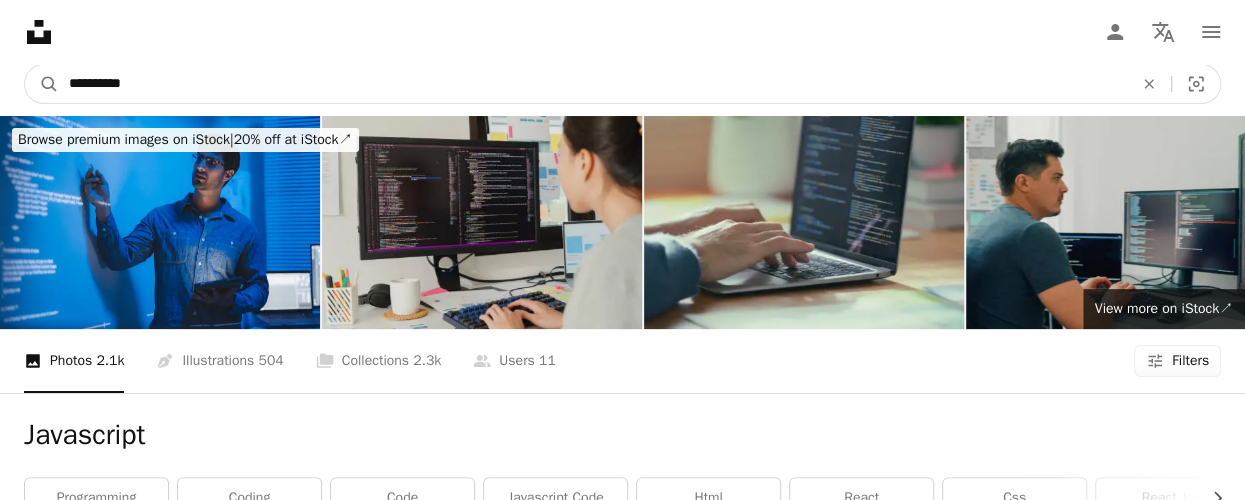 click on "**********" at bounding box center [593, 84] 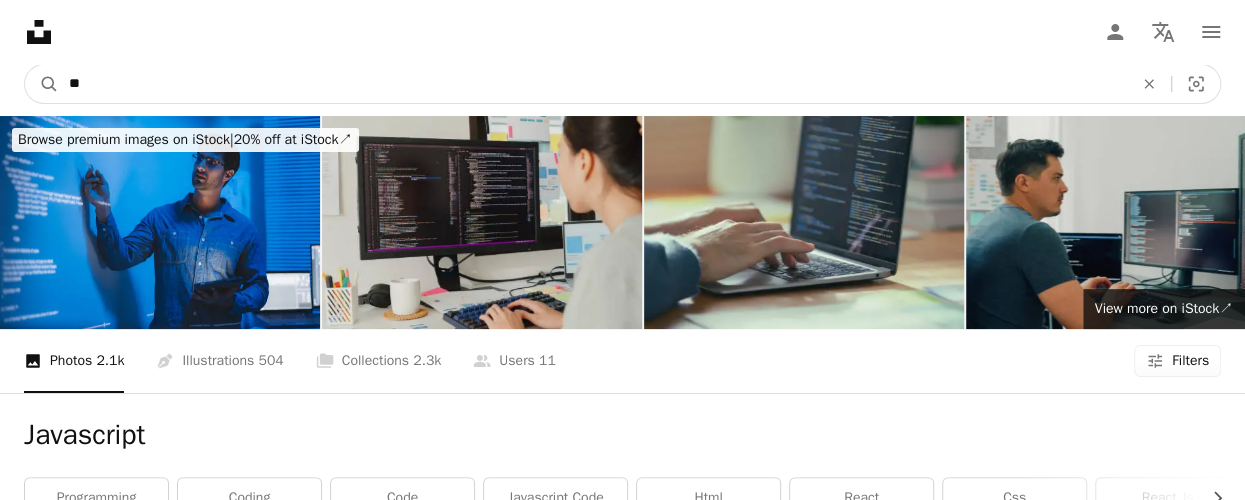 type on "*" 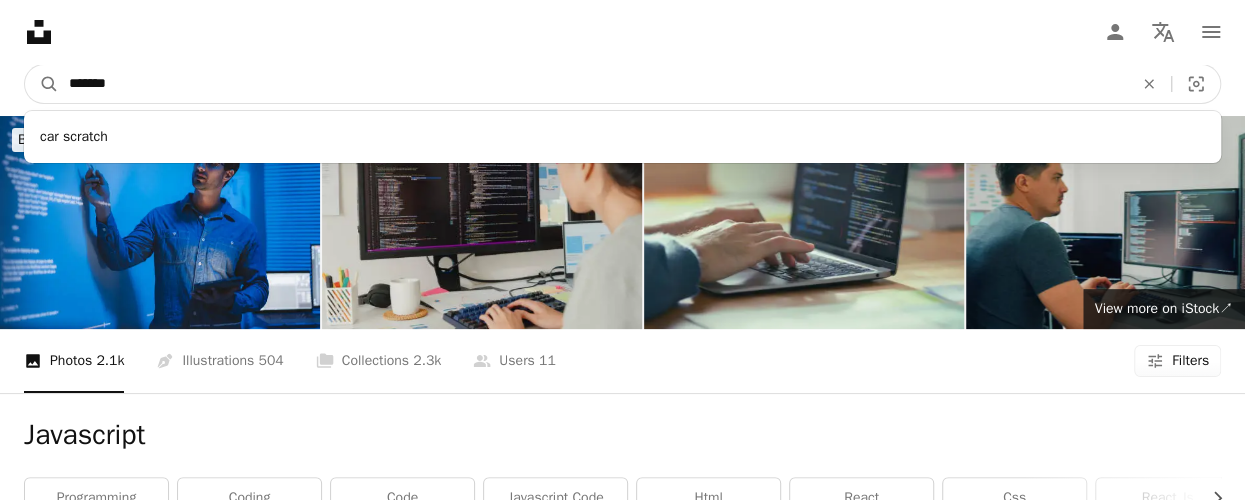 type on "*******" 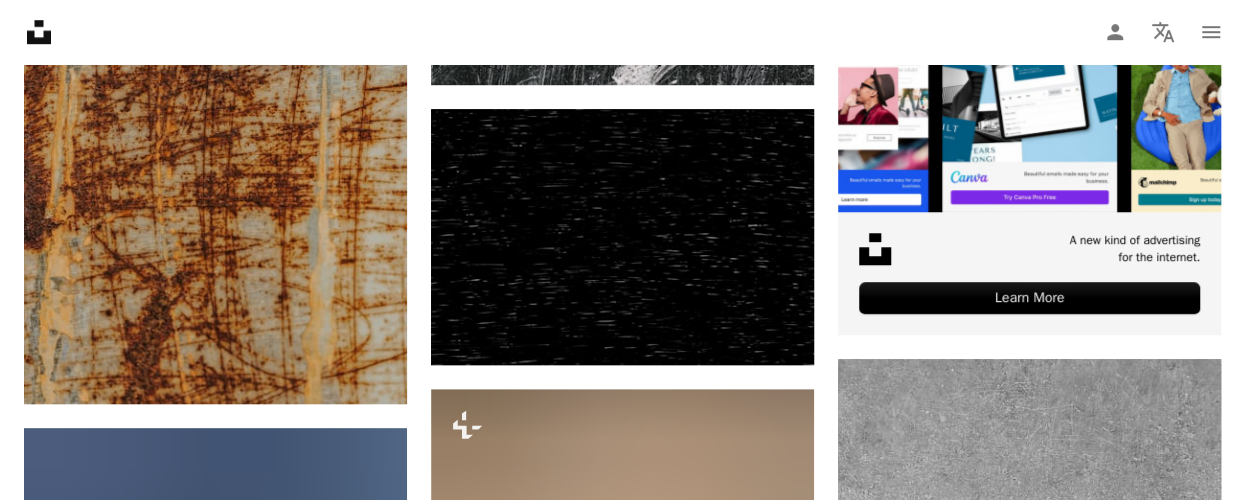 scroll, scrollTop: 0, scrollLeft: 0, axis: both 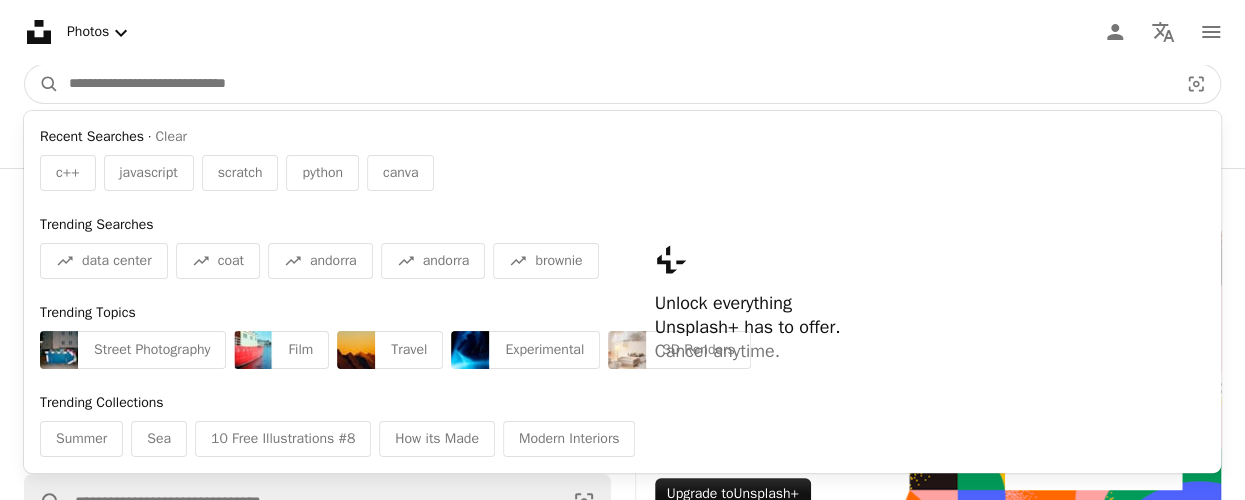 click at bounding box center [615, 84] 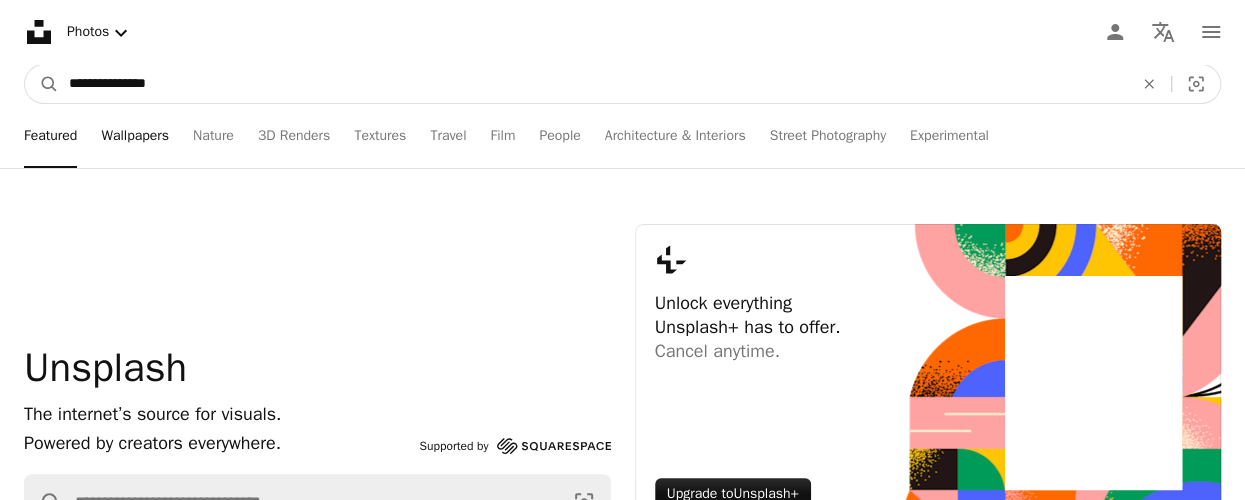 type on "**********" 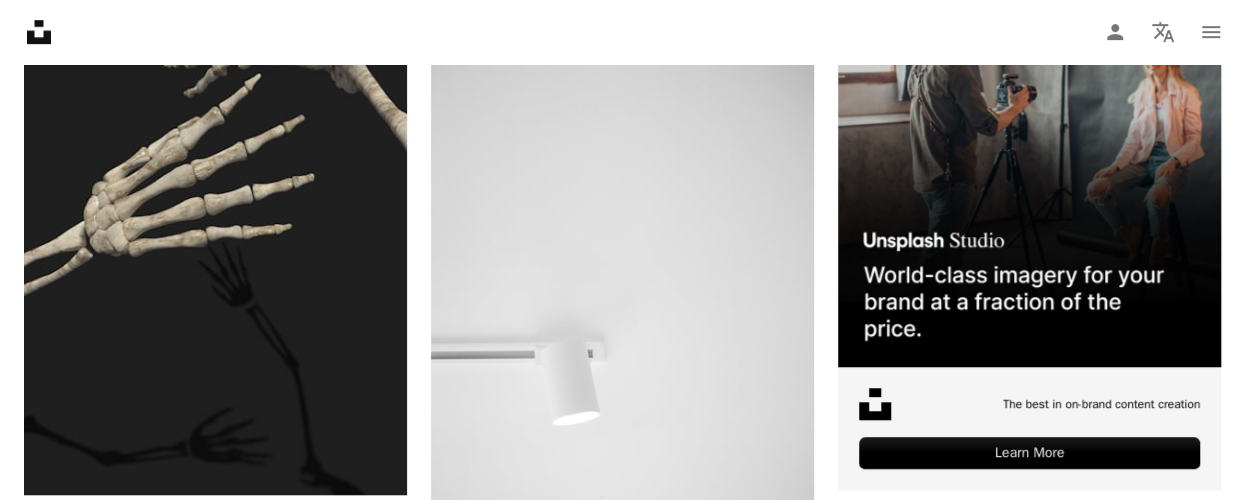 scroll, scrollTop: 0, scrollLeft: 0, axis: both 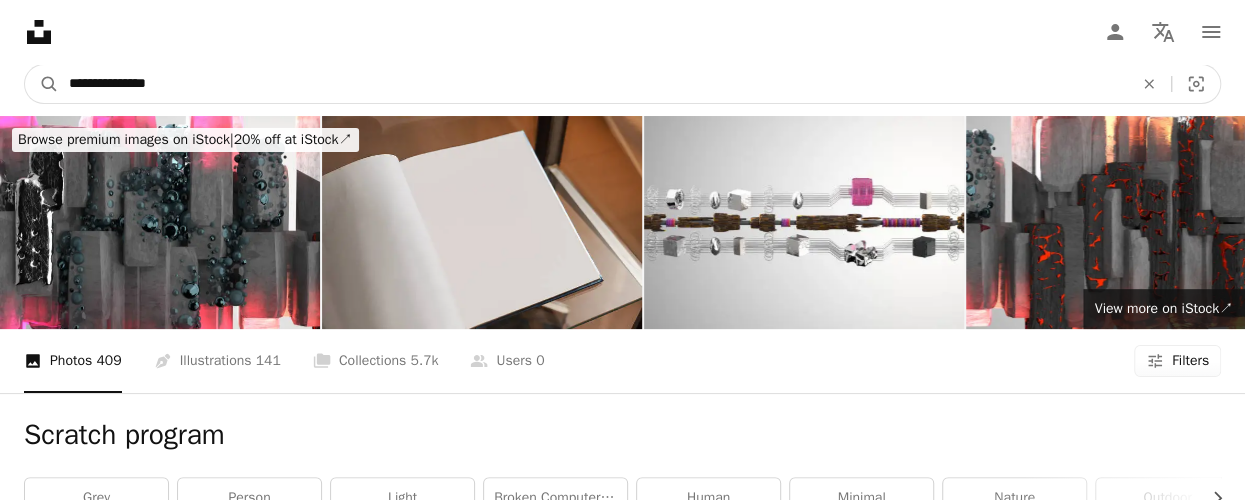 click on "**********" at bounding box center (593, 84) 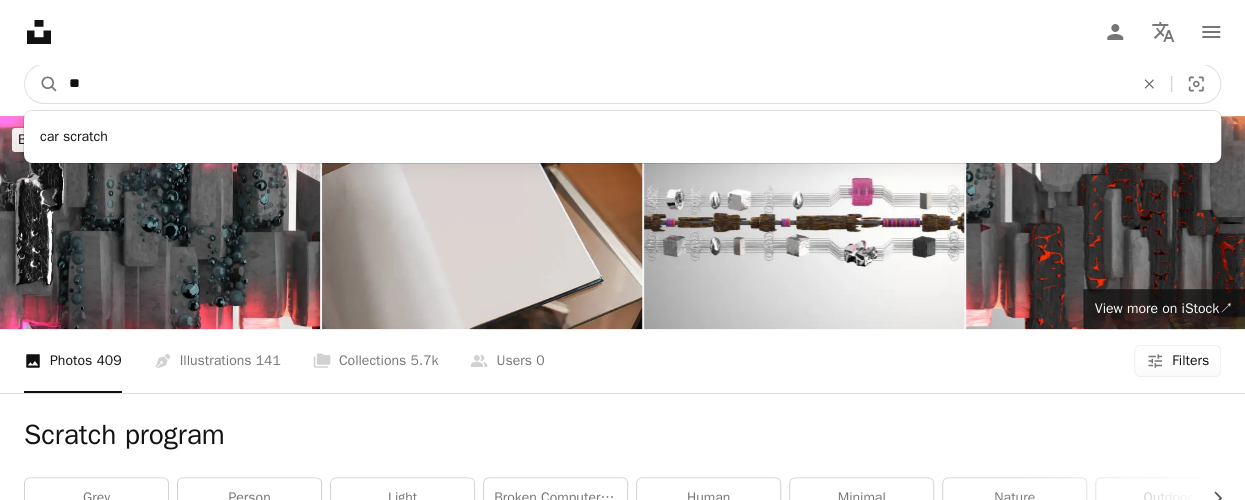 type on "*" 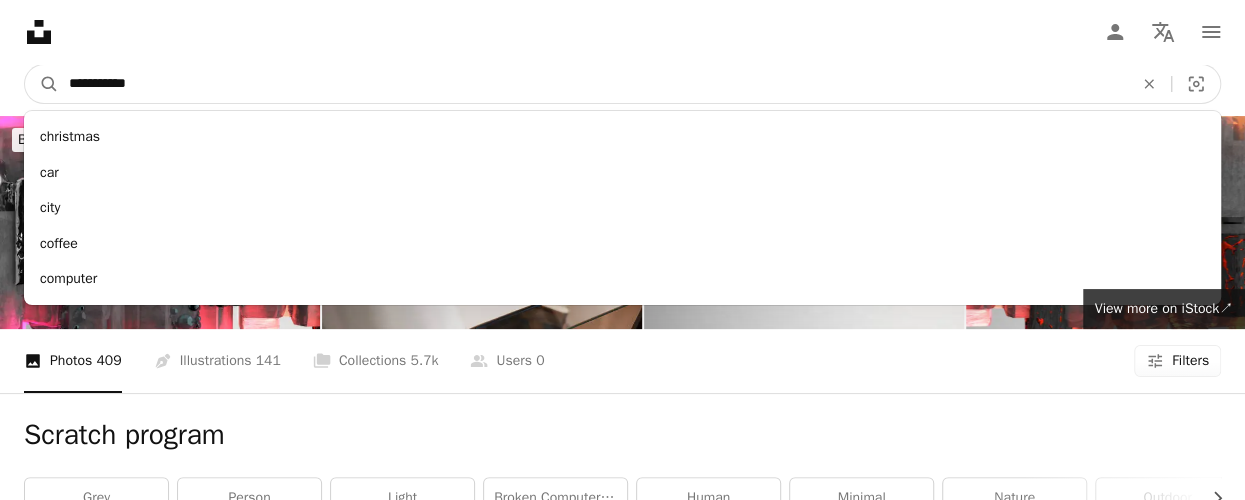 type on "**********" 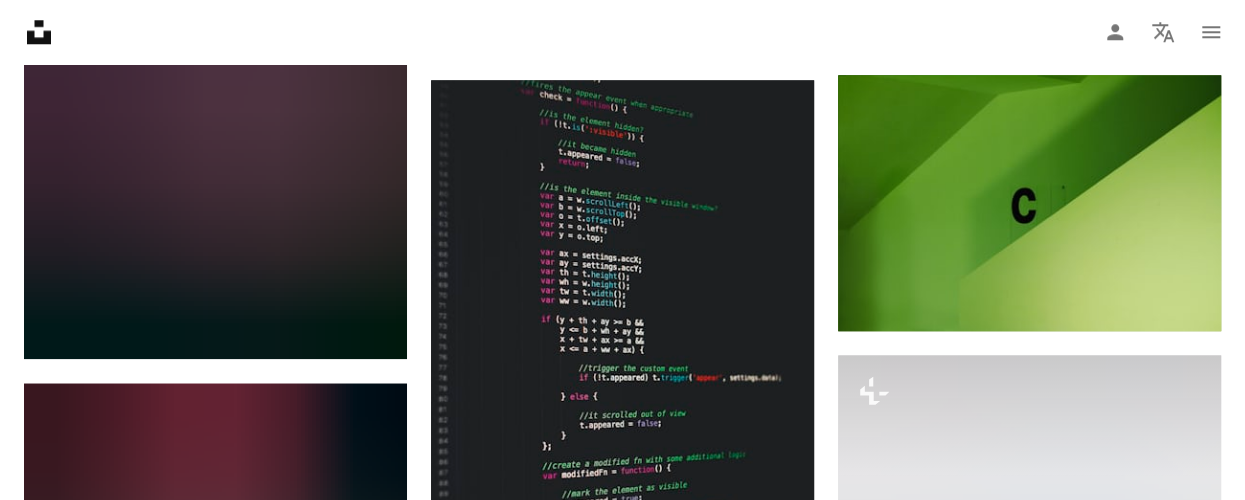 scroll, scrollTop: 985, scrollLeft: 0, axis: vertical 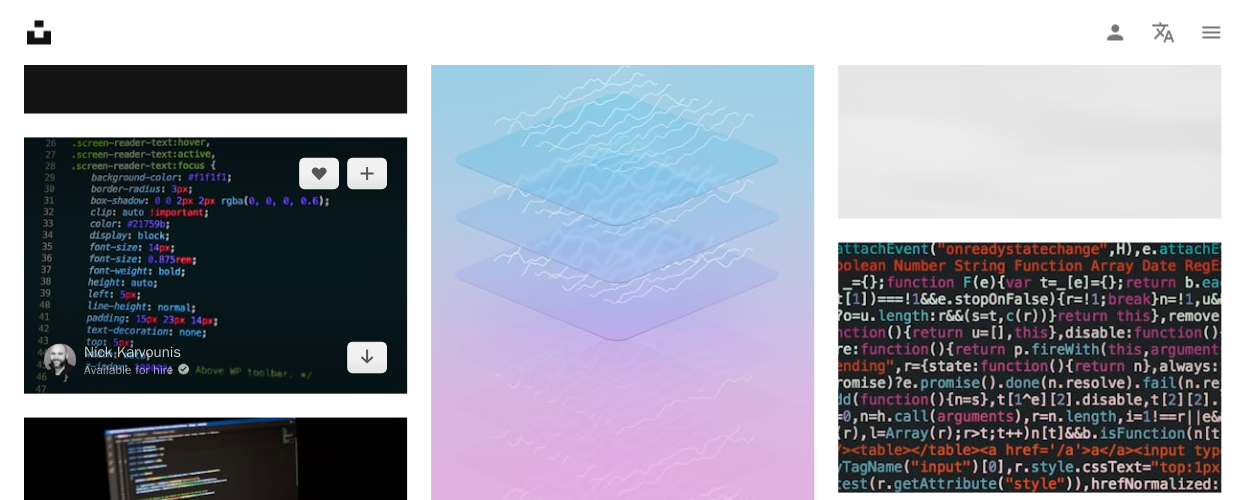 click at bounding box center (215, 265) 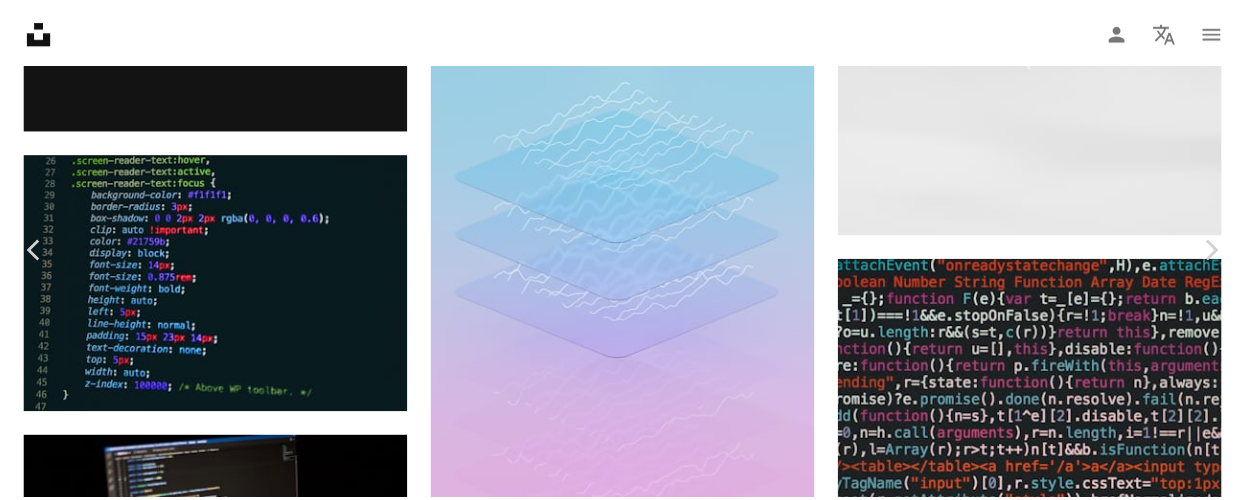 scroll, scrollTop: 0, scrollLeft: 0, axis: both 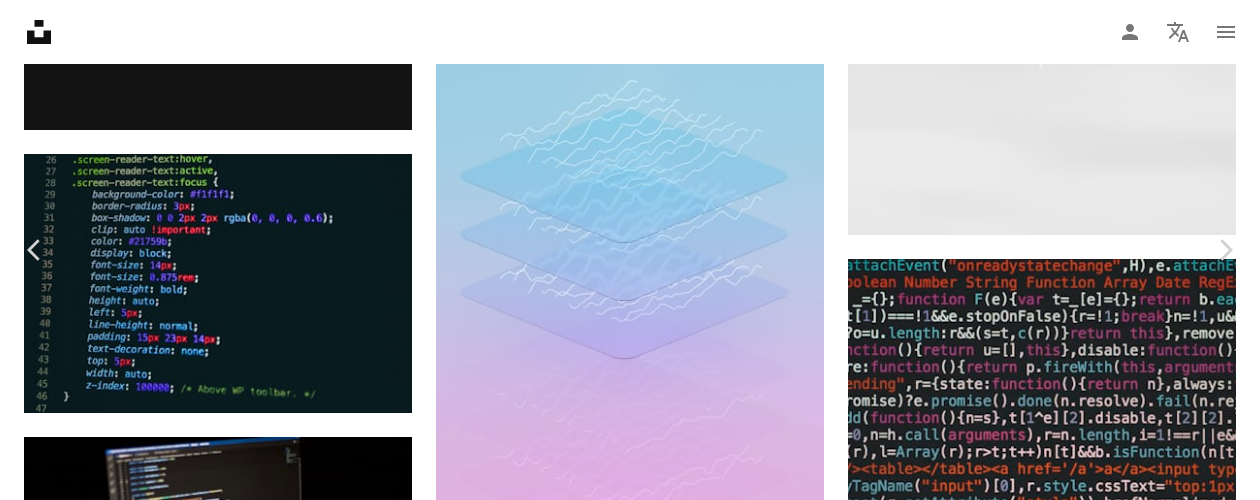 click on "An X shape" at bounding box center (20, 20) 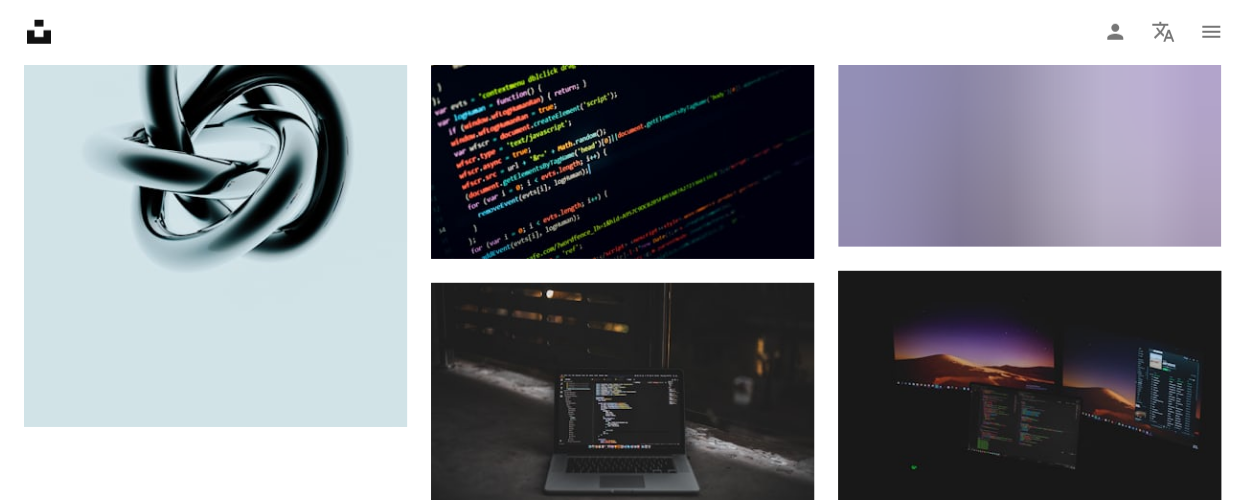 scroll, scrollTop: 2713, scrollLeft: 0, axis: vertical 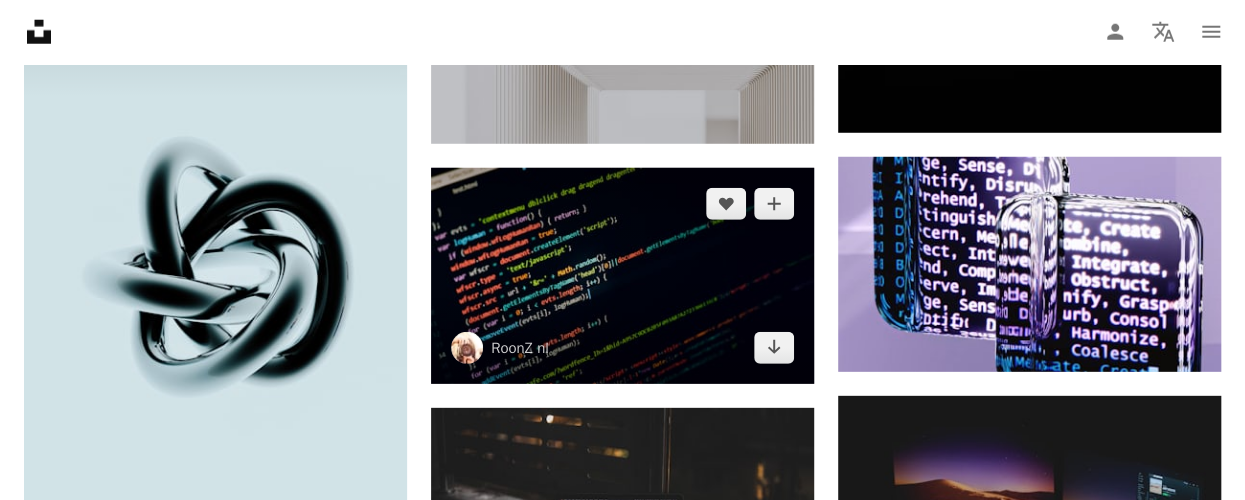 click at bounding box center [622, 275] 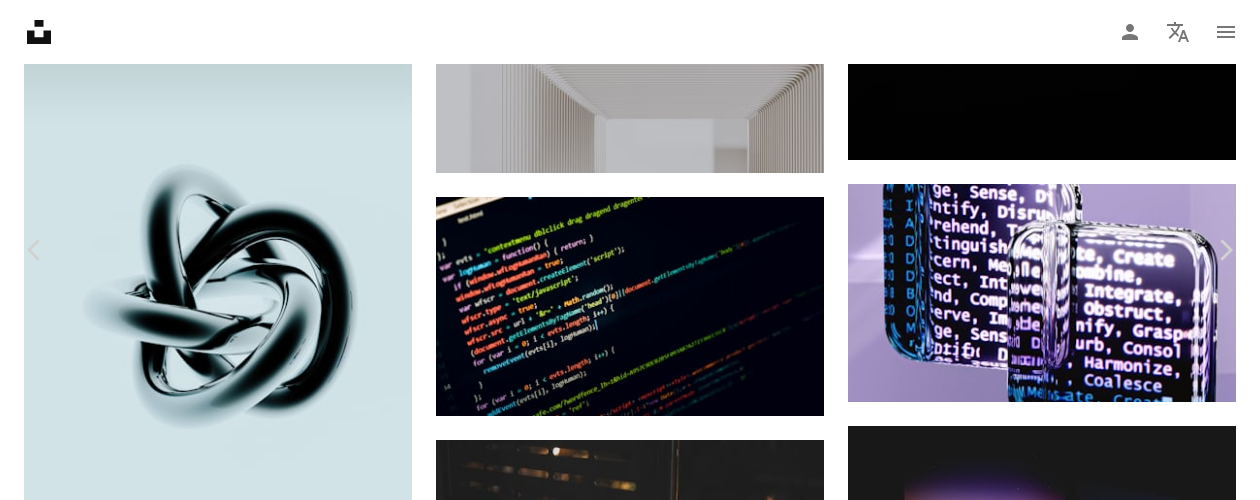 click on "An X shape" at bounding box center (20, 20) 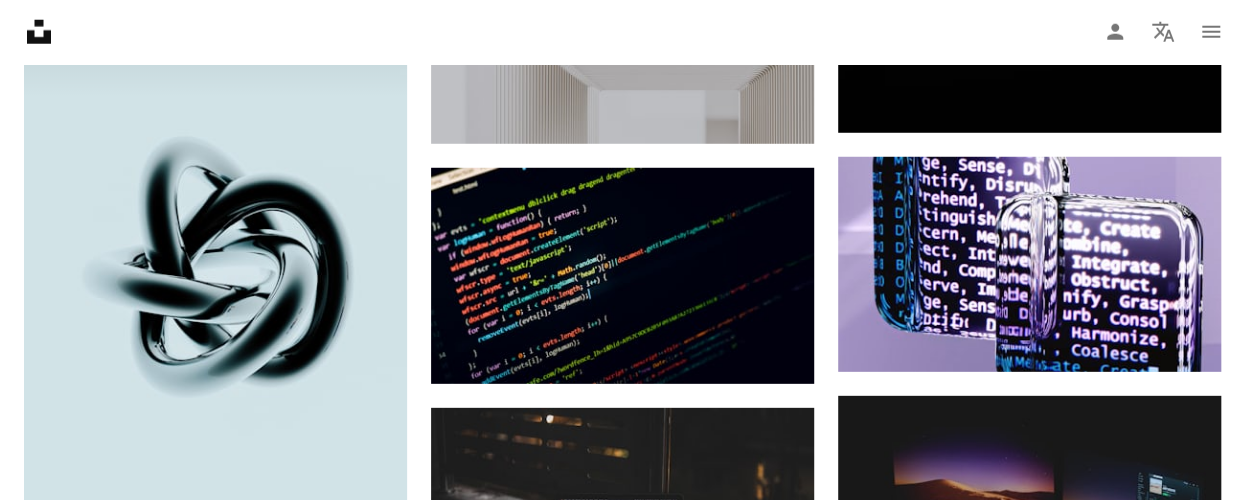 scroll, scrollTop: 2663, scrollLeft: 0, axis: vertical 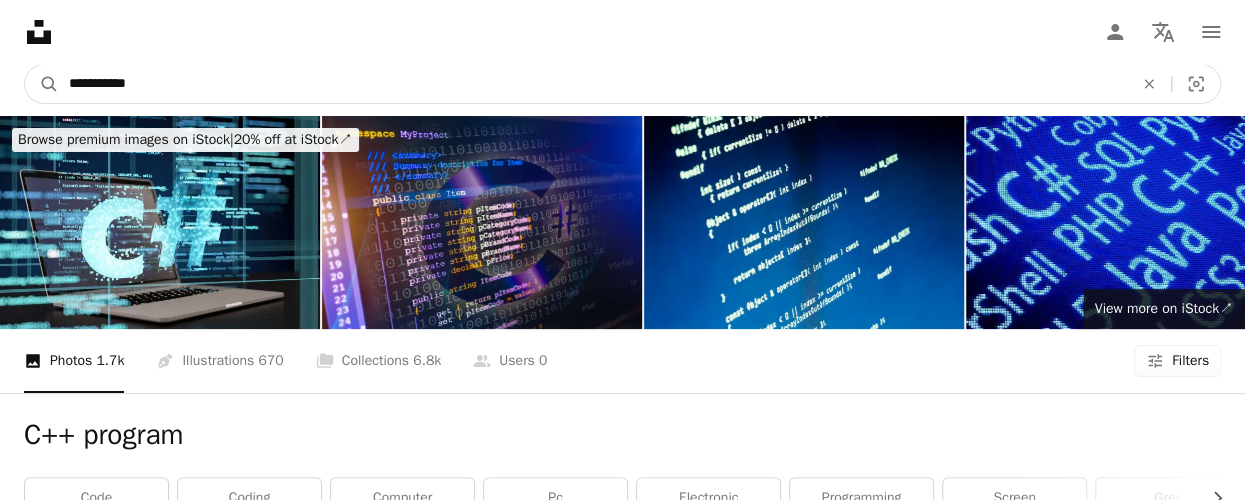 click on "**********" at bounding box center (593, 84) 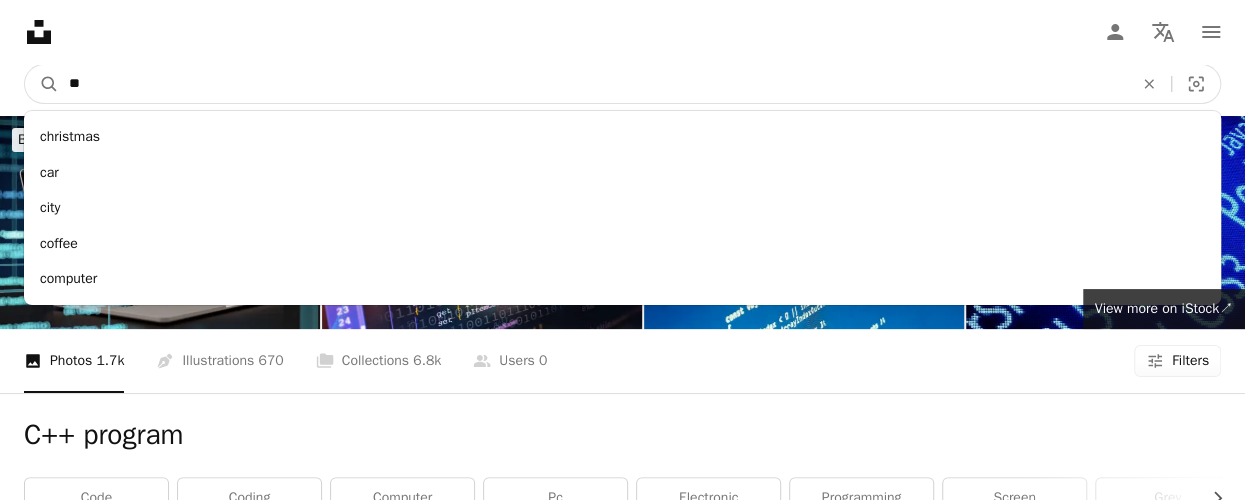 type on "*" 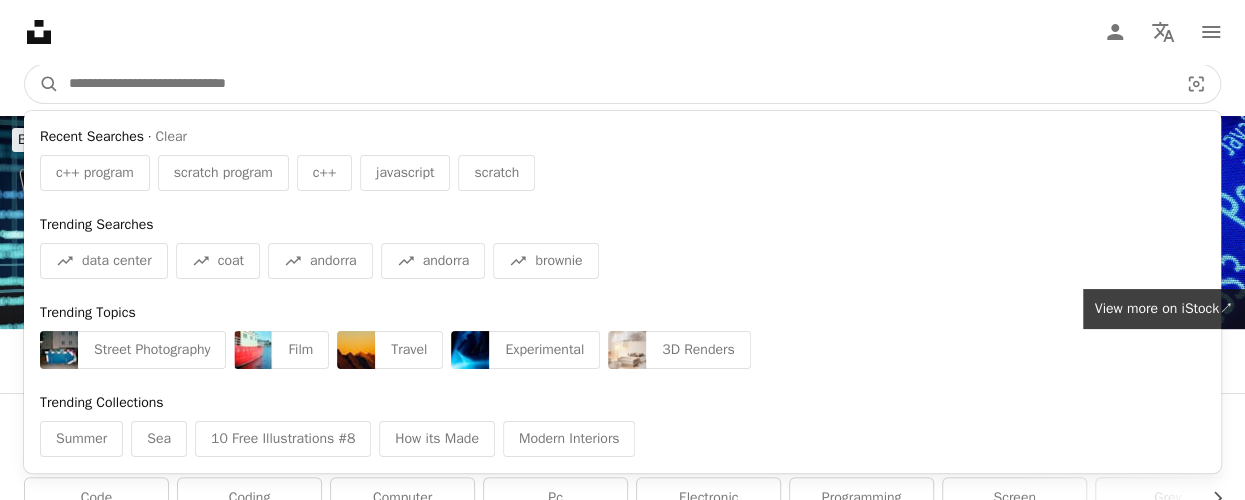 type on "*" 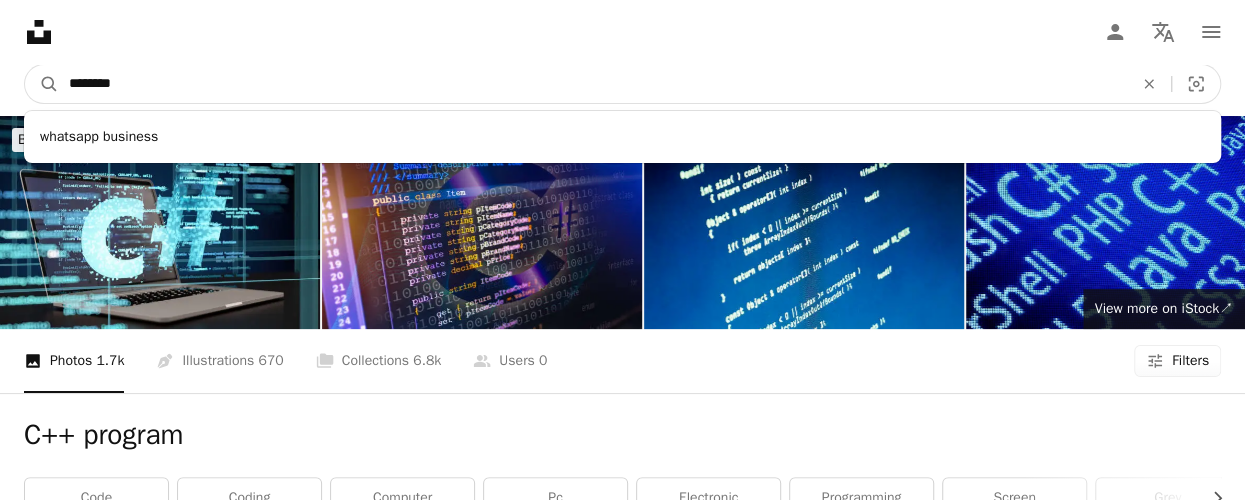 type on "********" 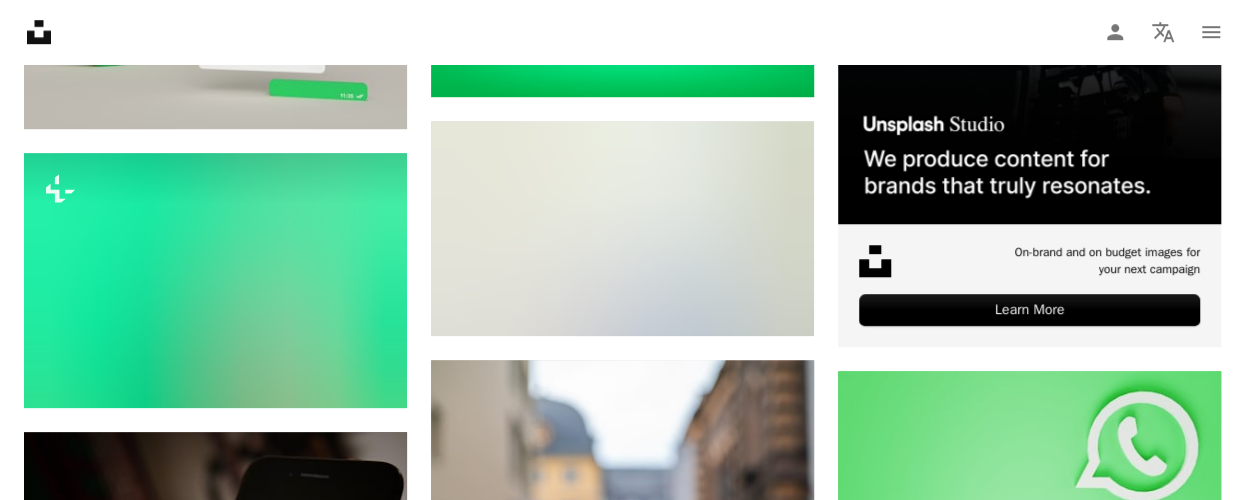 scroll, scrollTop: 717, scrollLeft: 0, axis: vertical 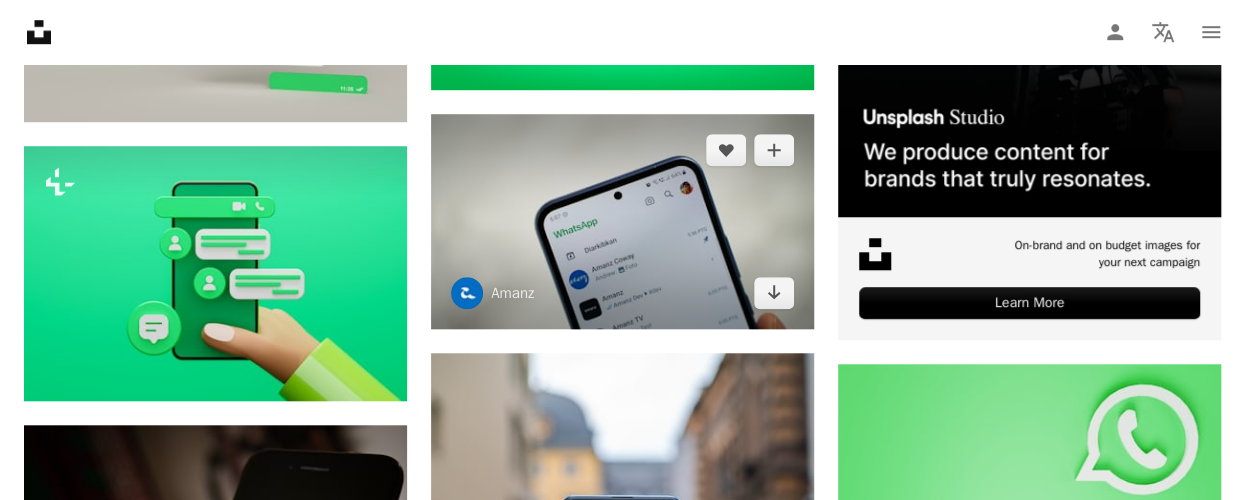 click at bounding box center [622, 221] 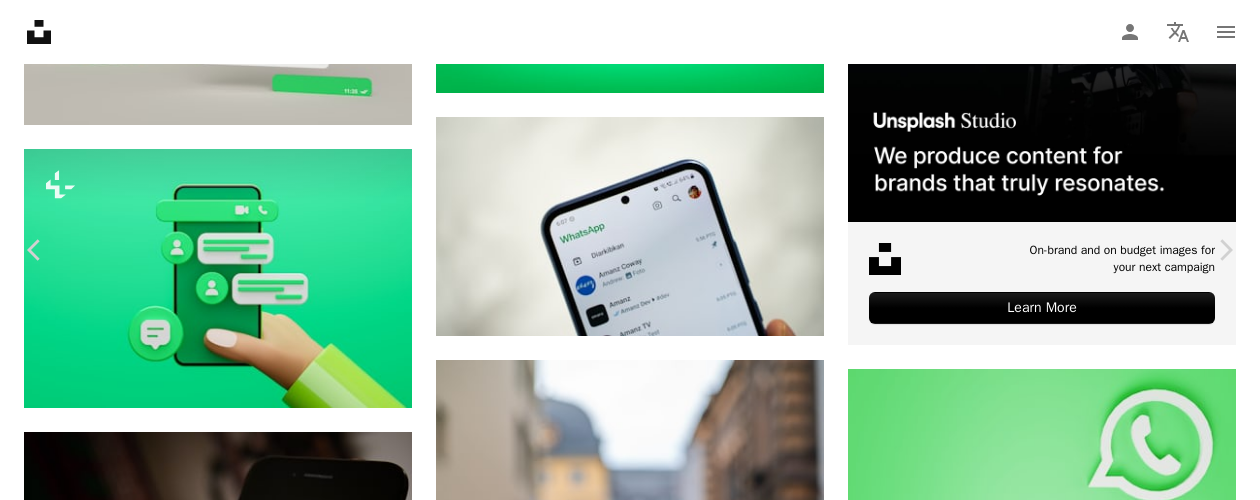 click on "Download free" at bounding box center [1061, 3690] 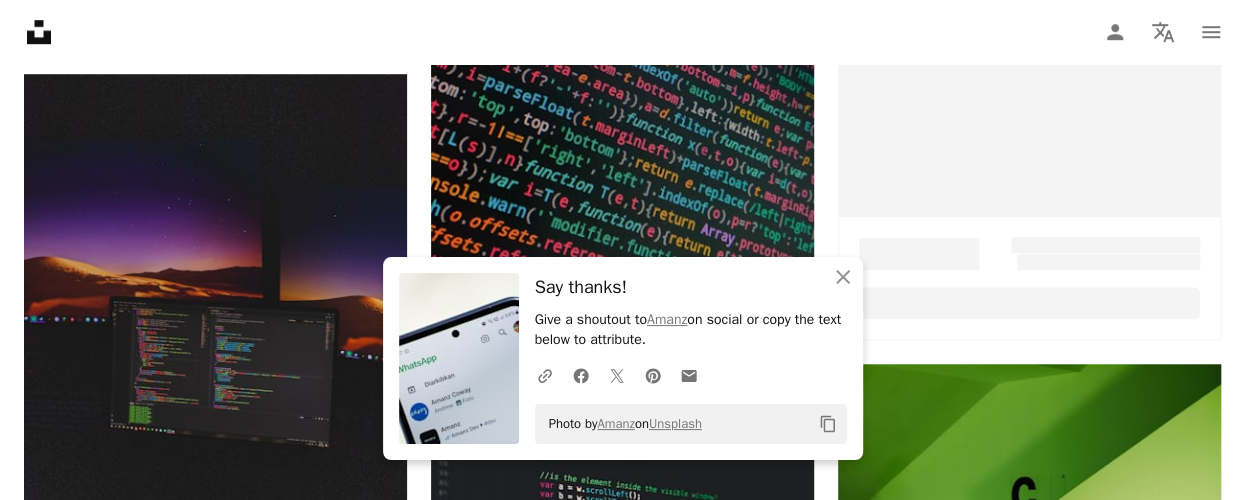scroll, scrollTop: 0, scrollLeft: 0, axis: both 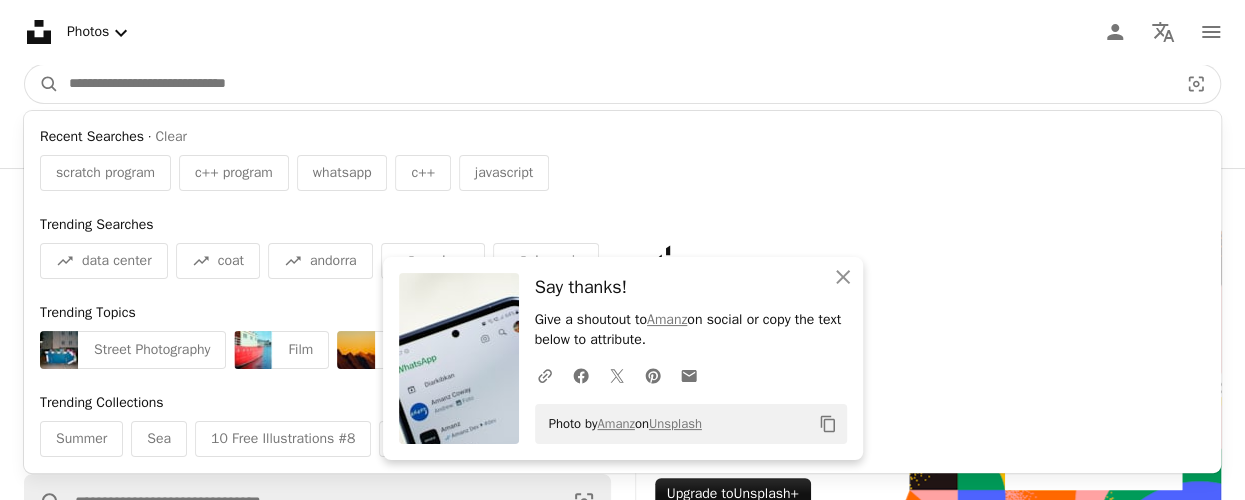 click at bounding box center [615, 84] 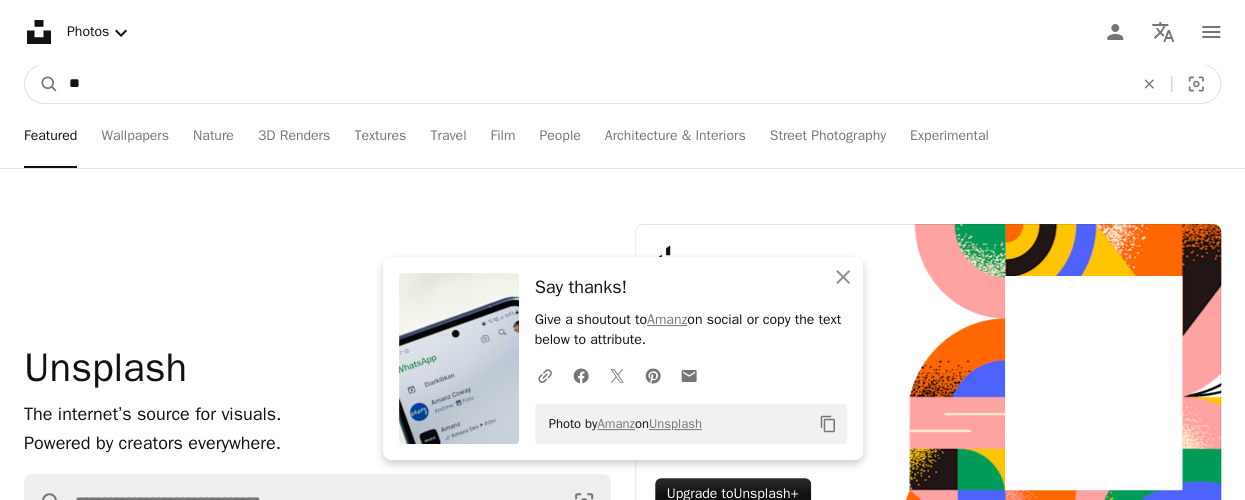 type on "*" 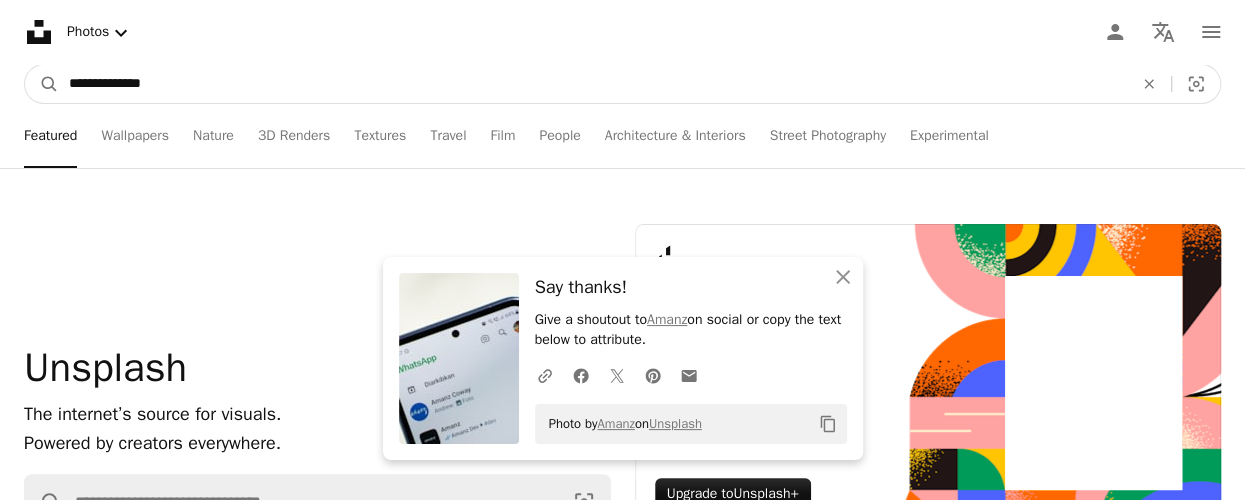 type on "**********" 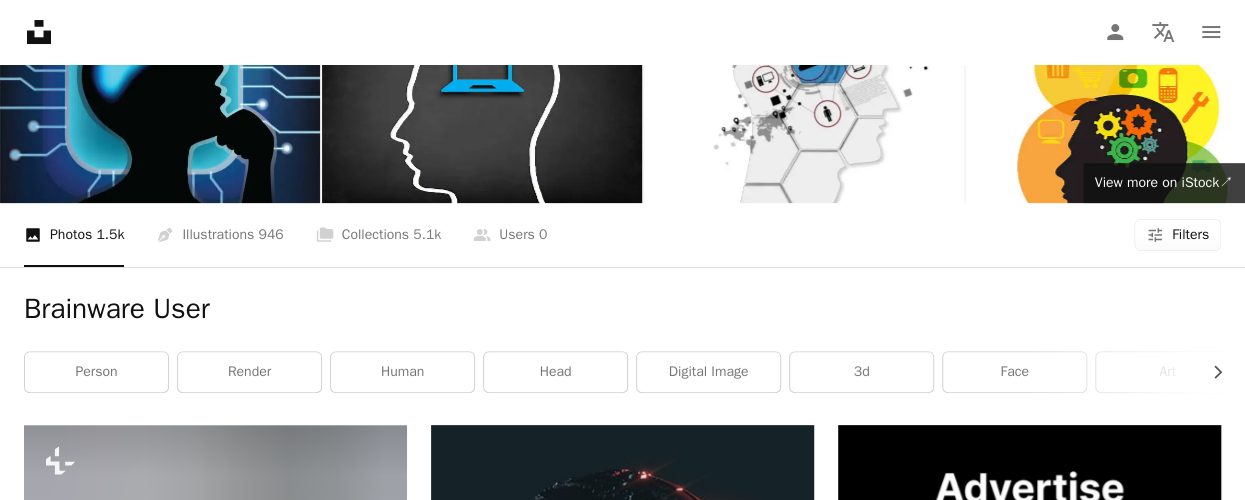 scroll, scrollTop: 0, scrollLeft: 0, axis: both 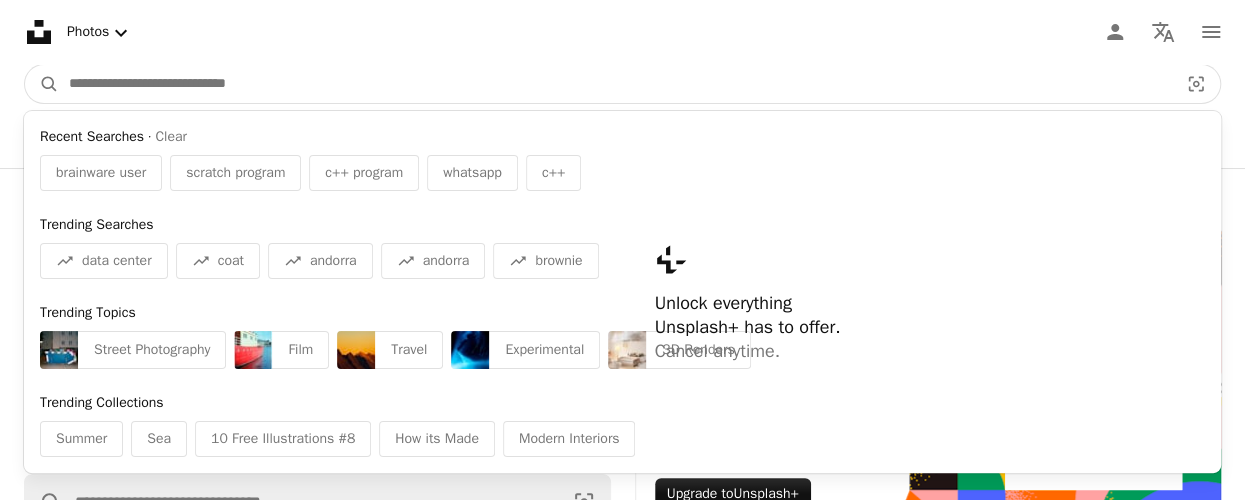 click at bounding box center (615, 84) 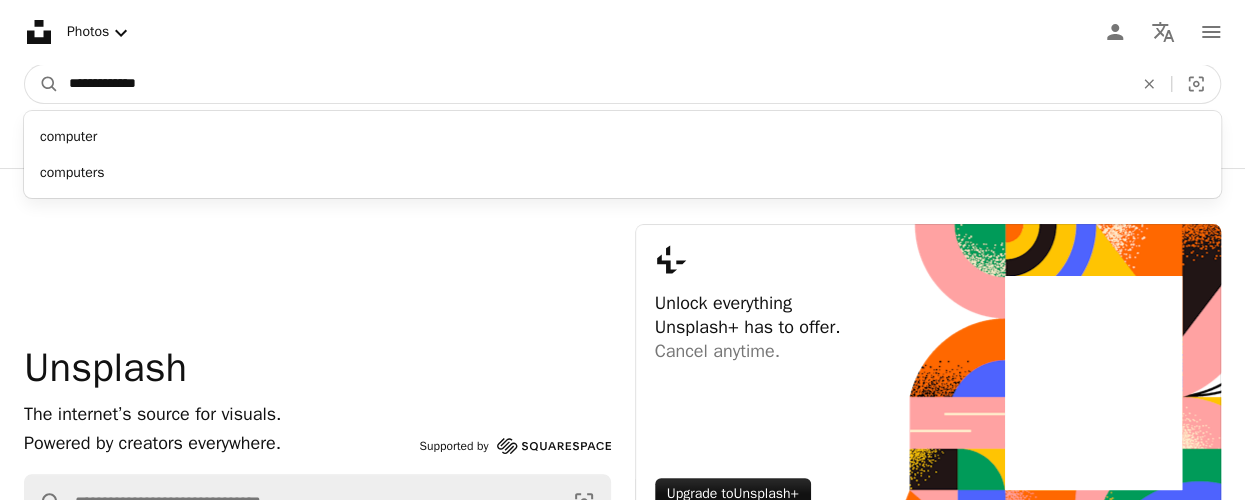 type on "**********" 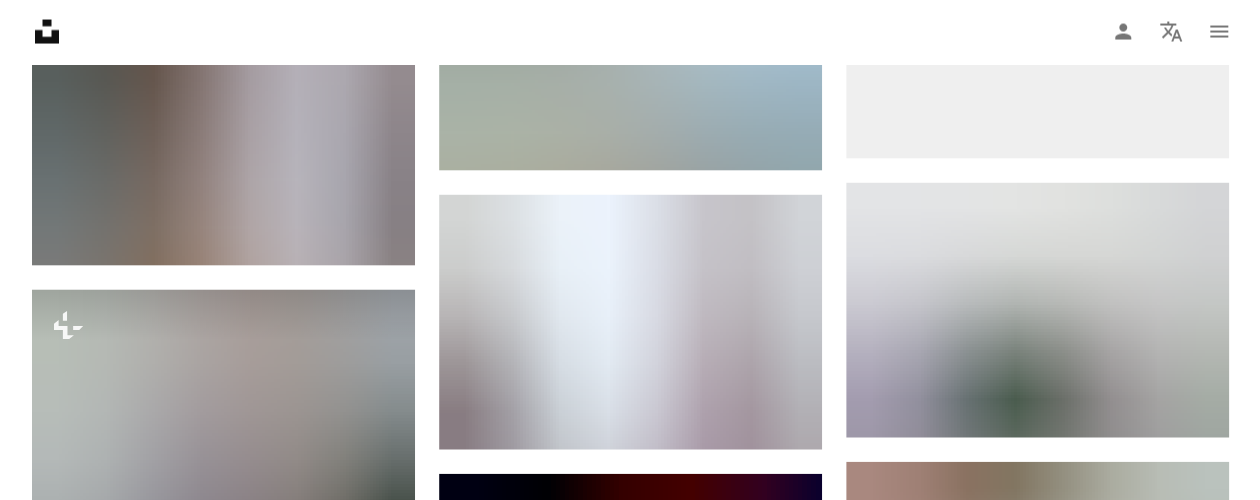 scroll, scrollTop: 2064, scrollLeft: 0, axis: vertical 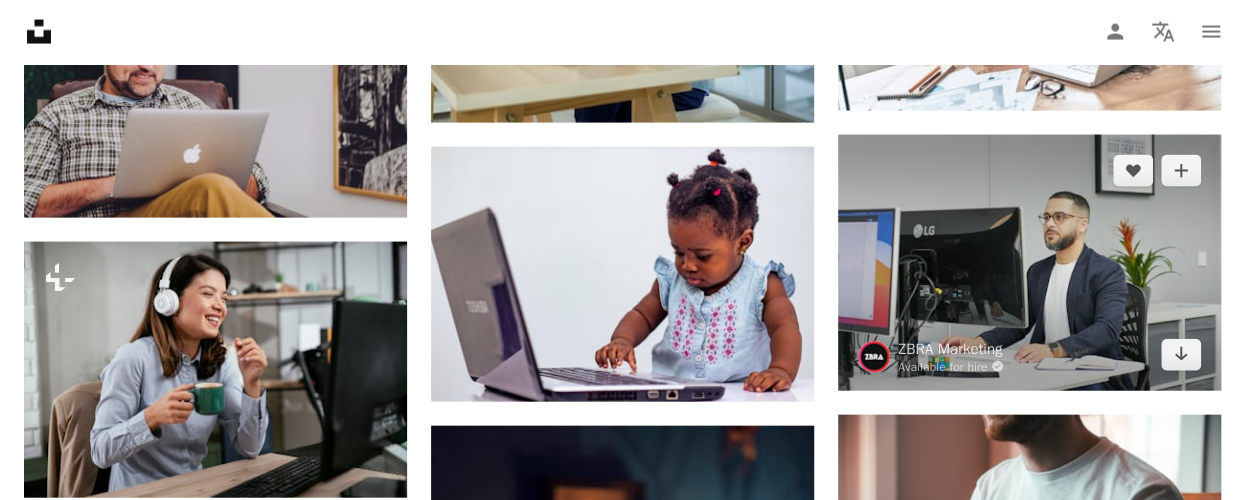 click at bounding box center [1029, 263] 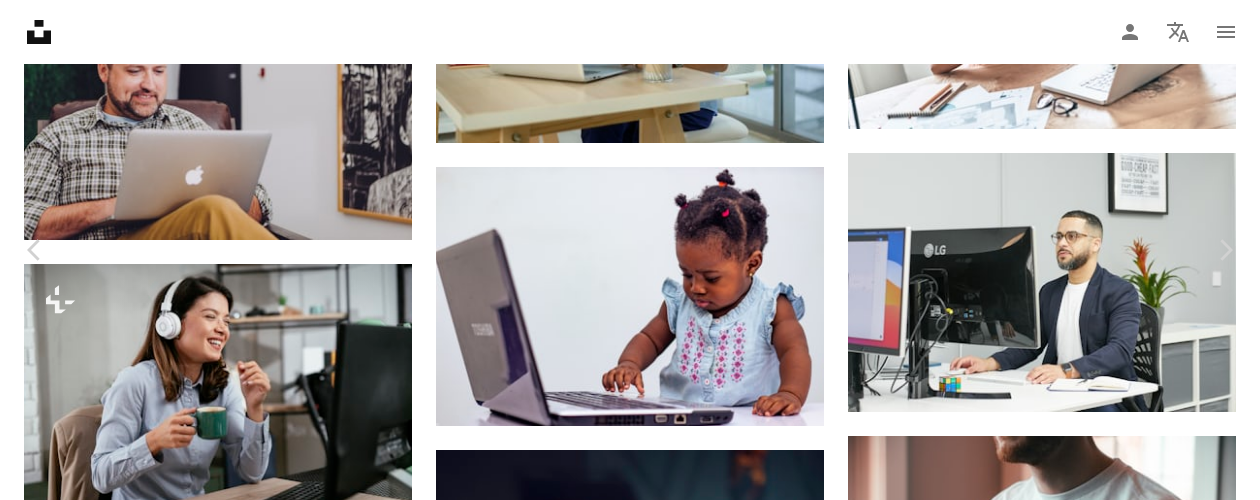 click on "Download free" at bounding box center [1061, 2159] 